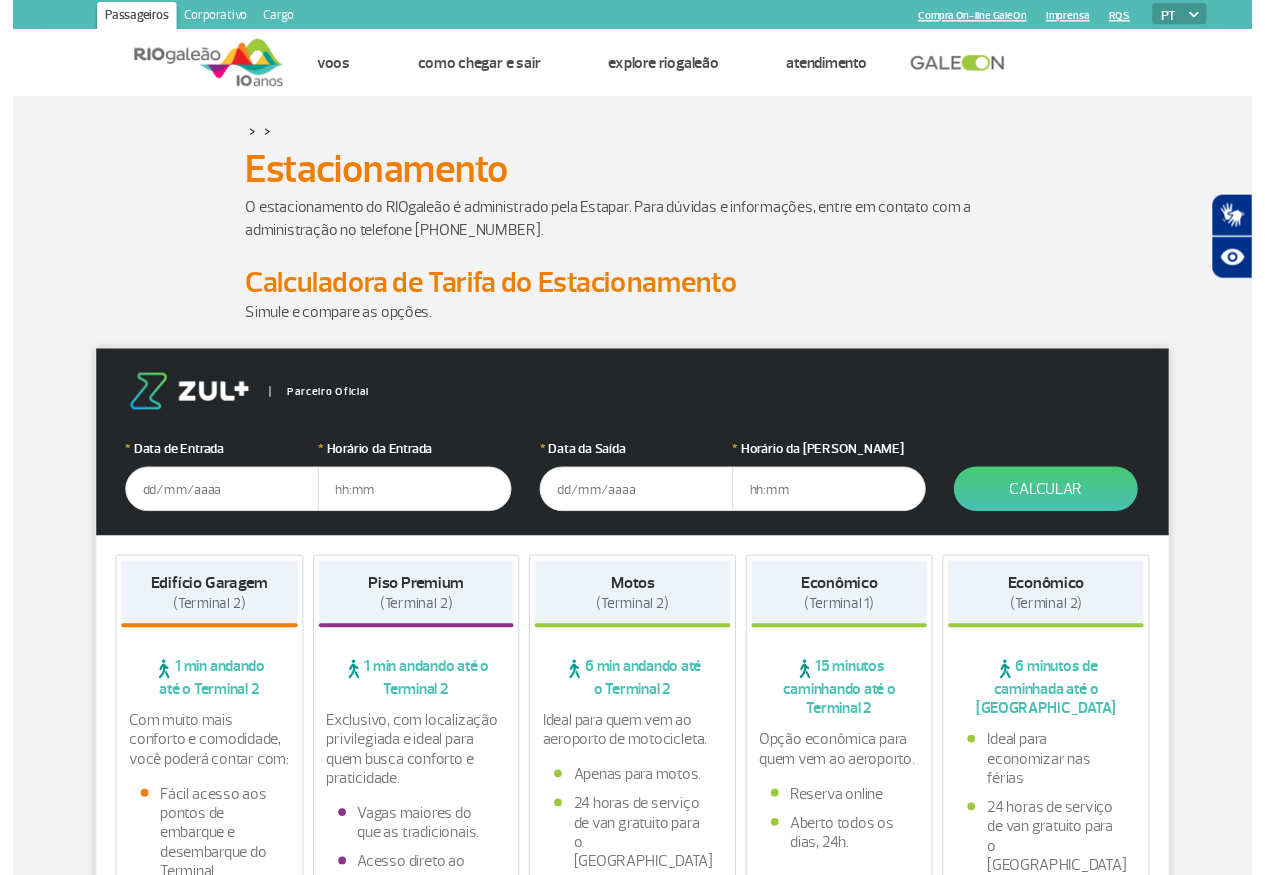 scroll, scrollTop: 0, scrollLeft: 0, axis: both 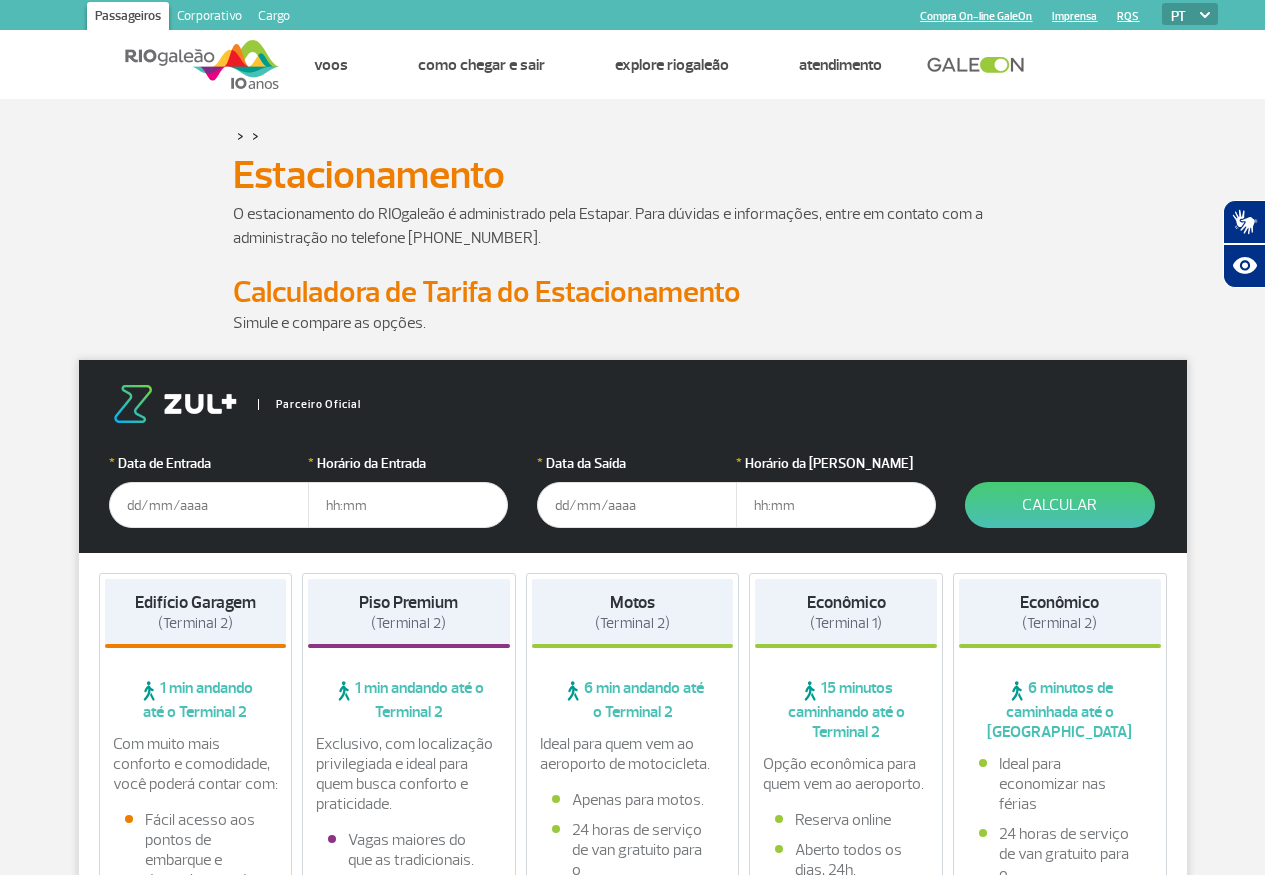 click at bounding box center [209, 505] 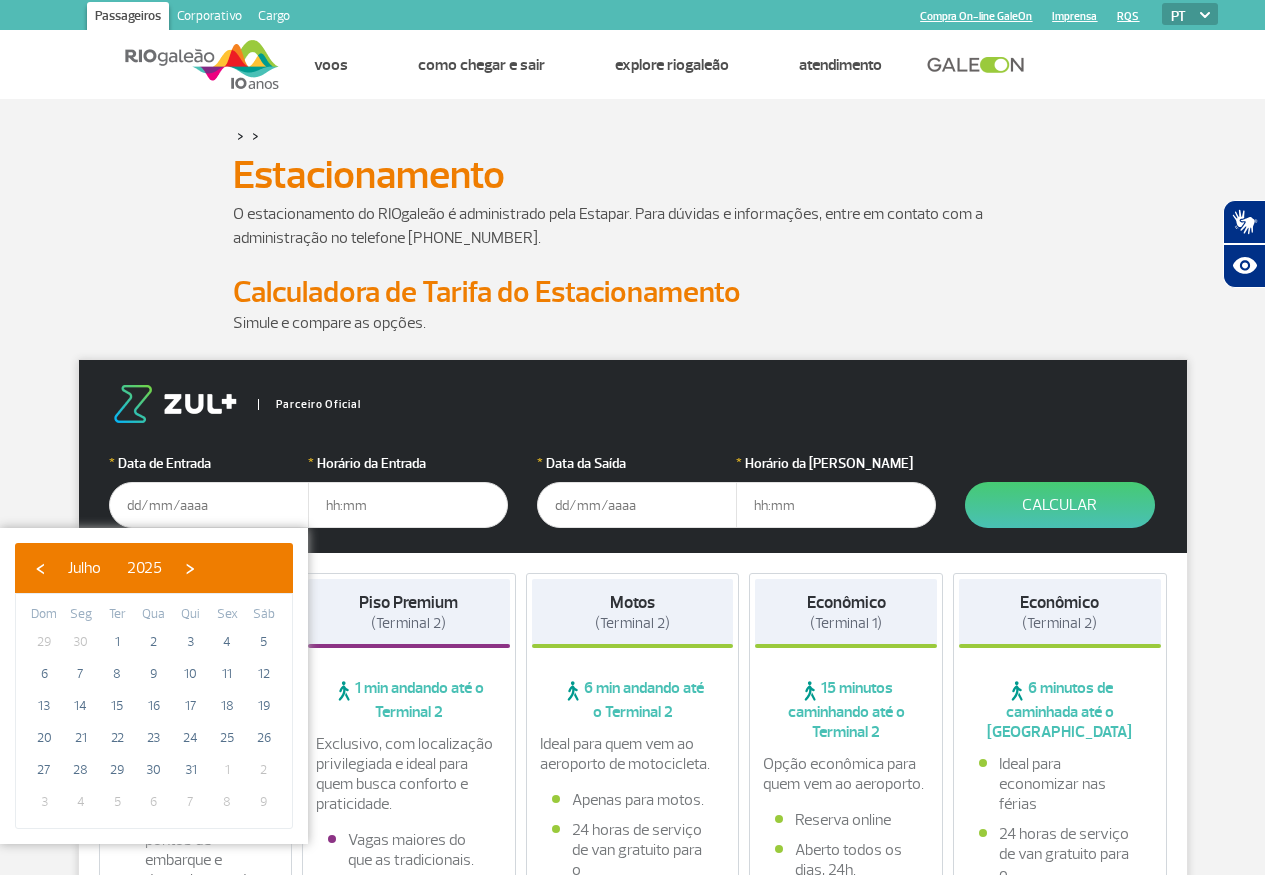 click at bounding box center [408, 505] 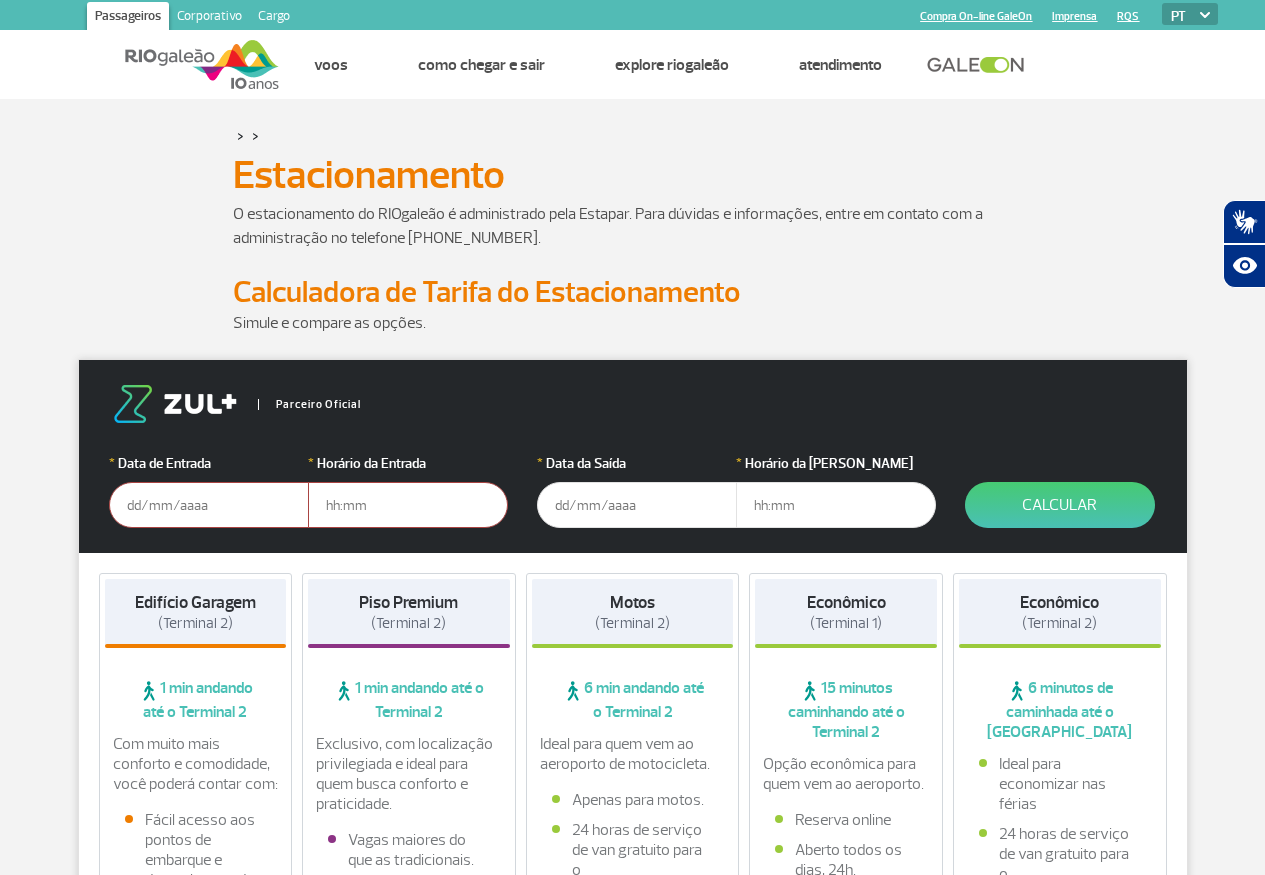 click at bounding box center (209, 505) 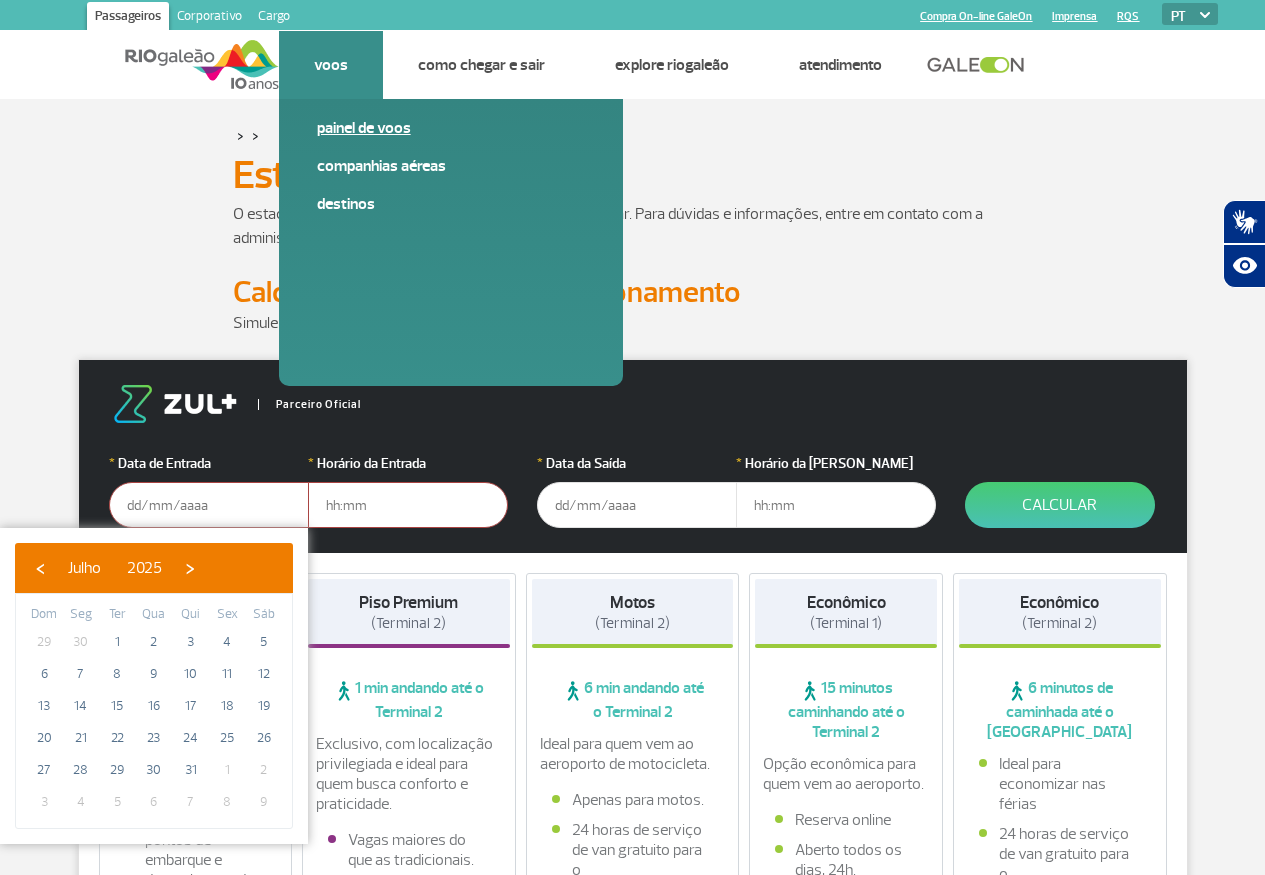 click on "Painel de voos" at bounding box center [451, 128] 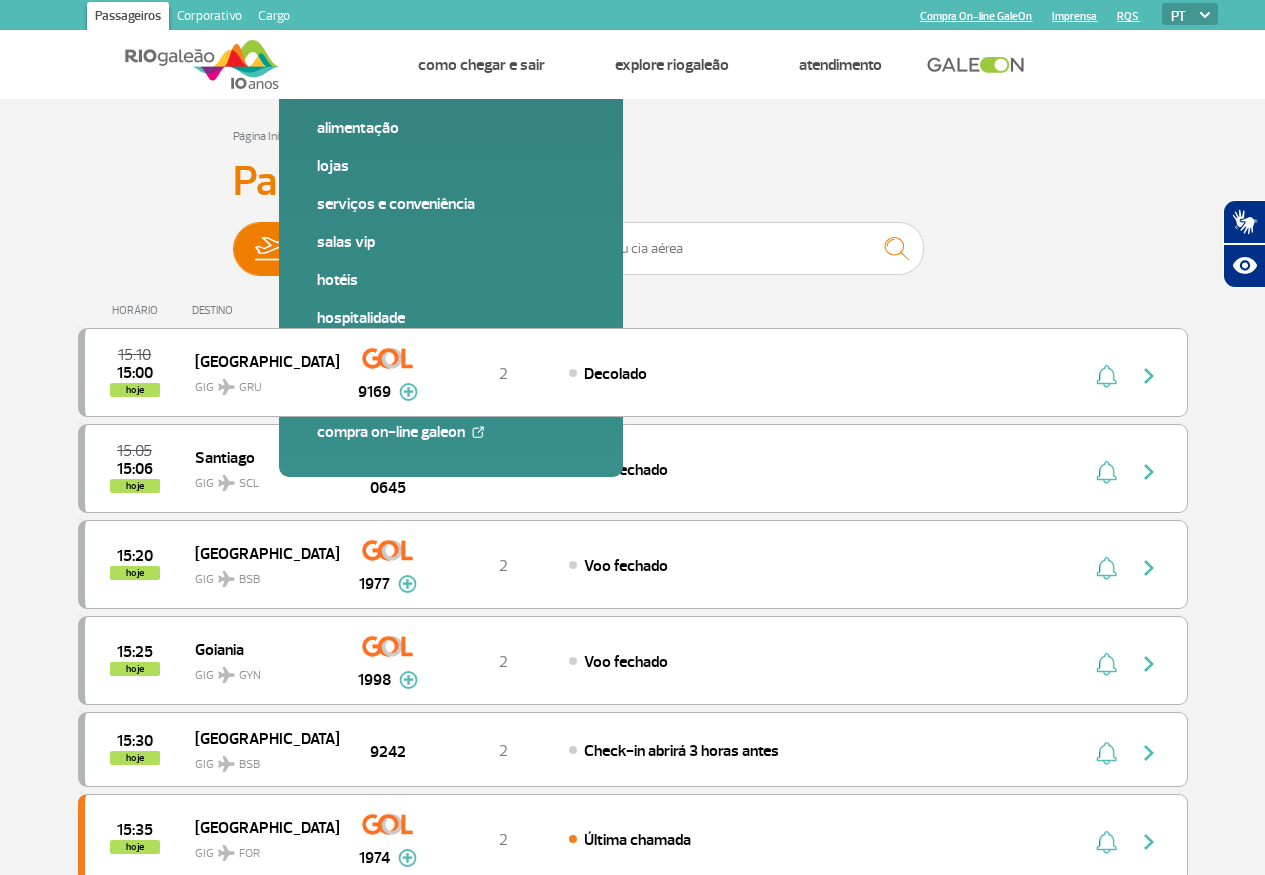 click on "Chegadas" at bounding box center (454, 249) 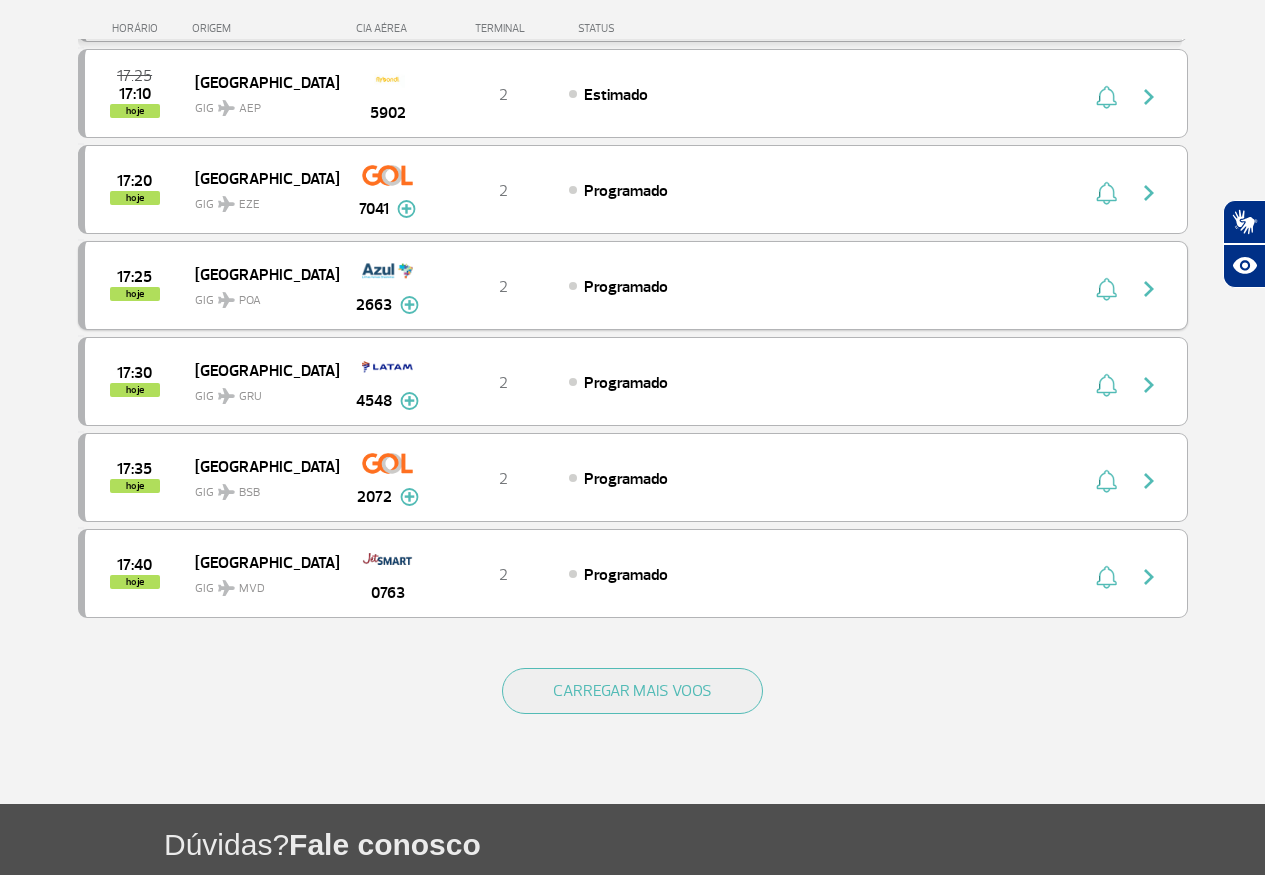 scroll, scrollTop: 1818, scrollLeft: 0, axis: vertical 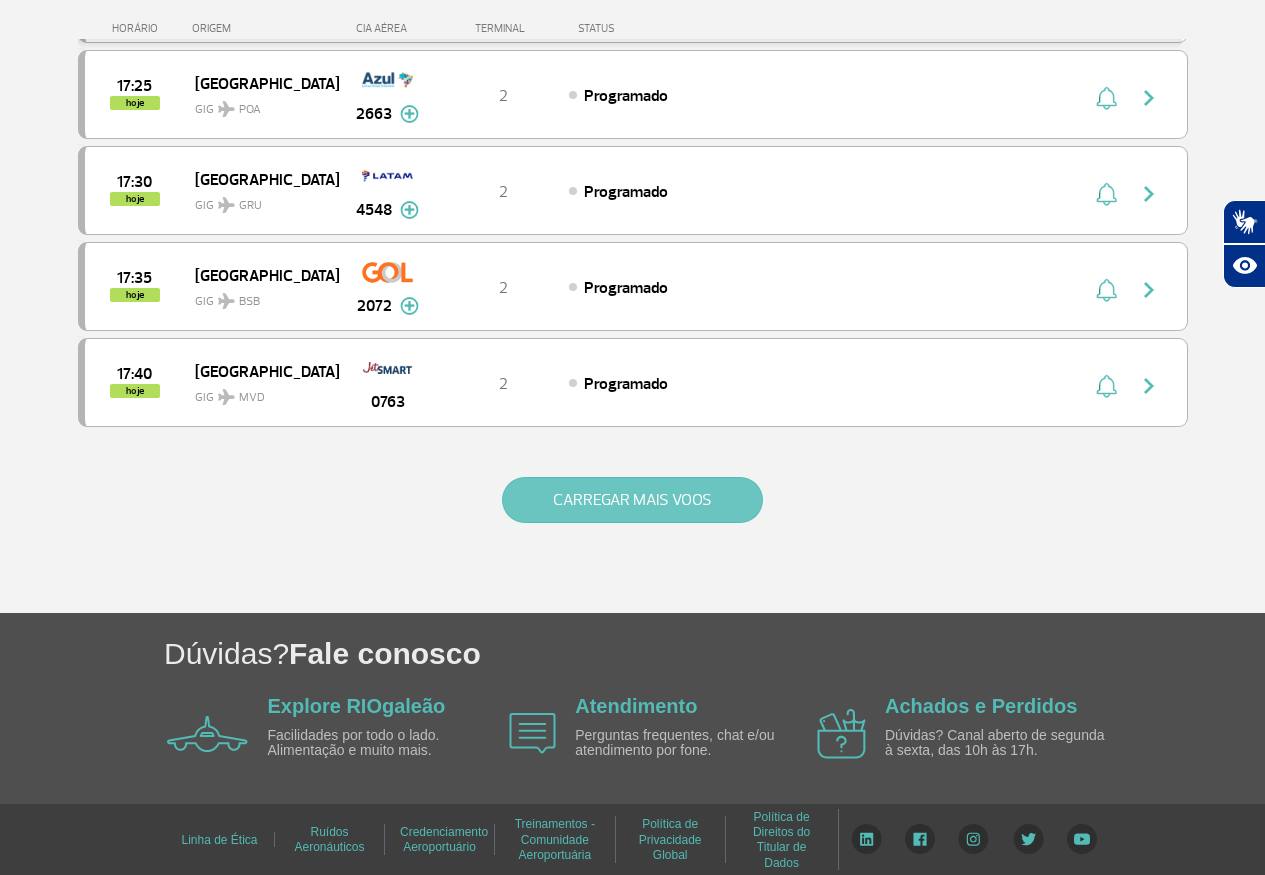 click on "CARREGAR MAIS VOOS" at bounding box center [632, 500] 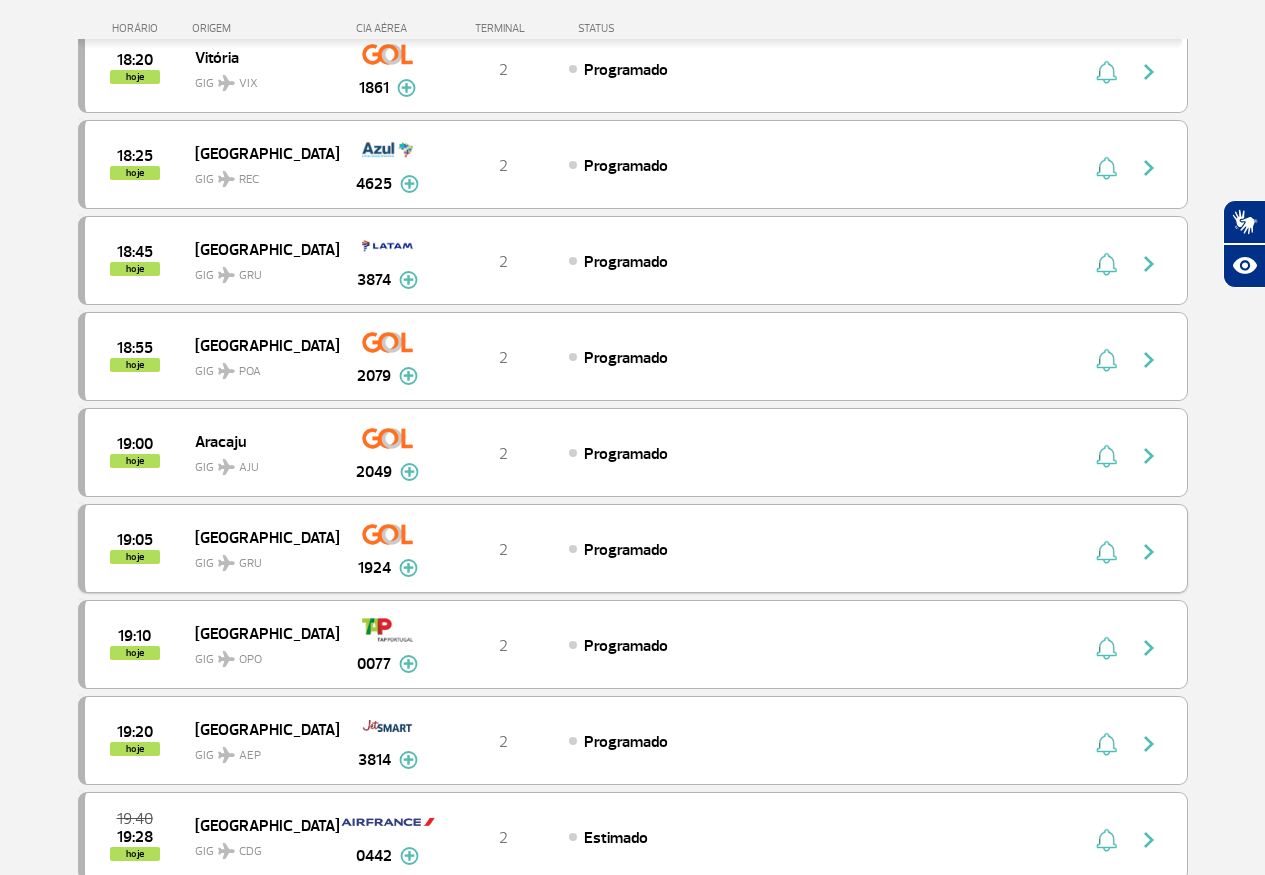 scroll, scrollTop: 3504, scrollLeft: 0, axis: vertical 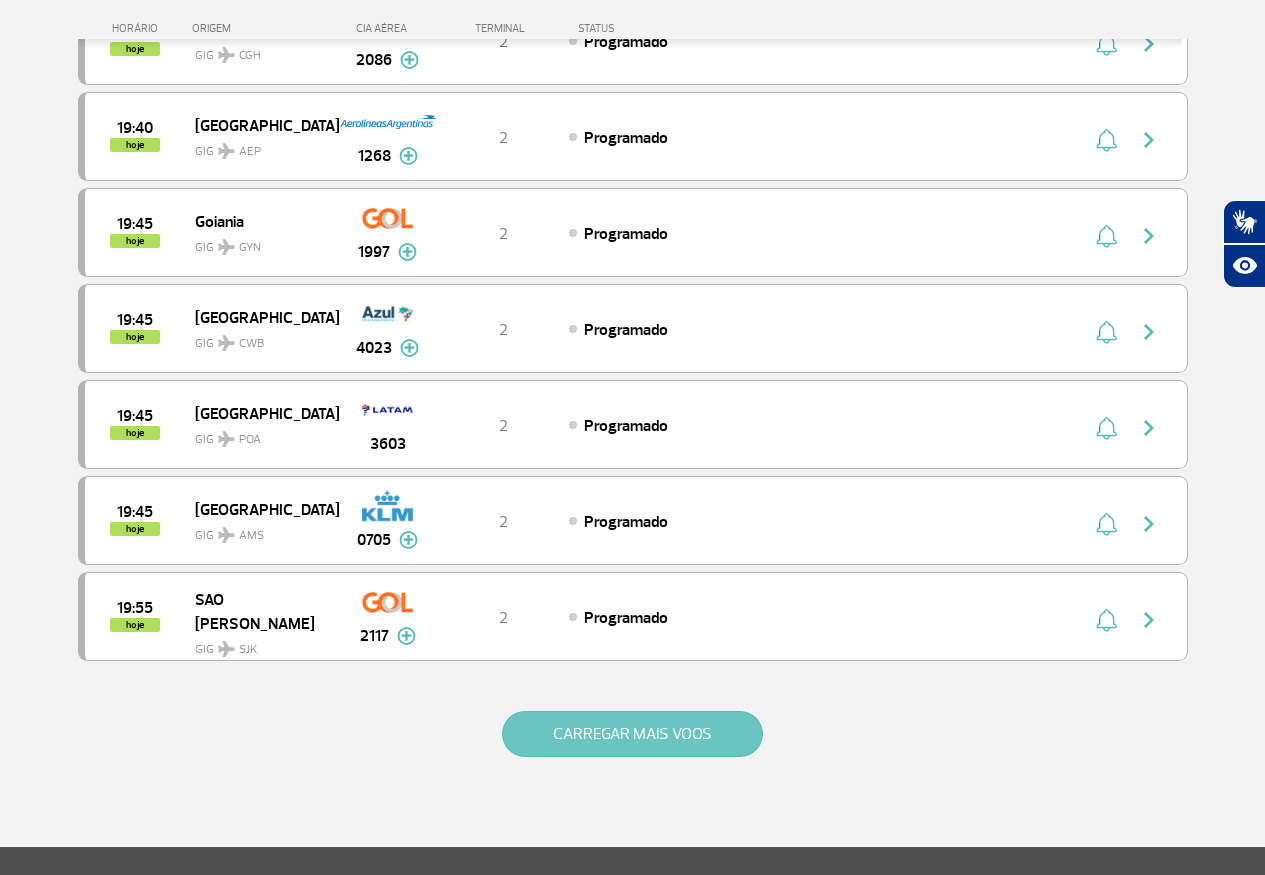 click on "CARREGAR MAIS VOOS" at bounding box center (632, 734) 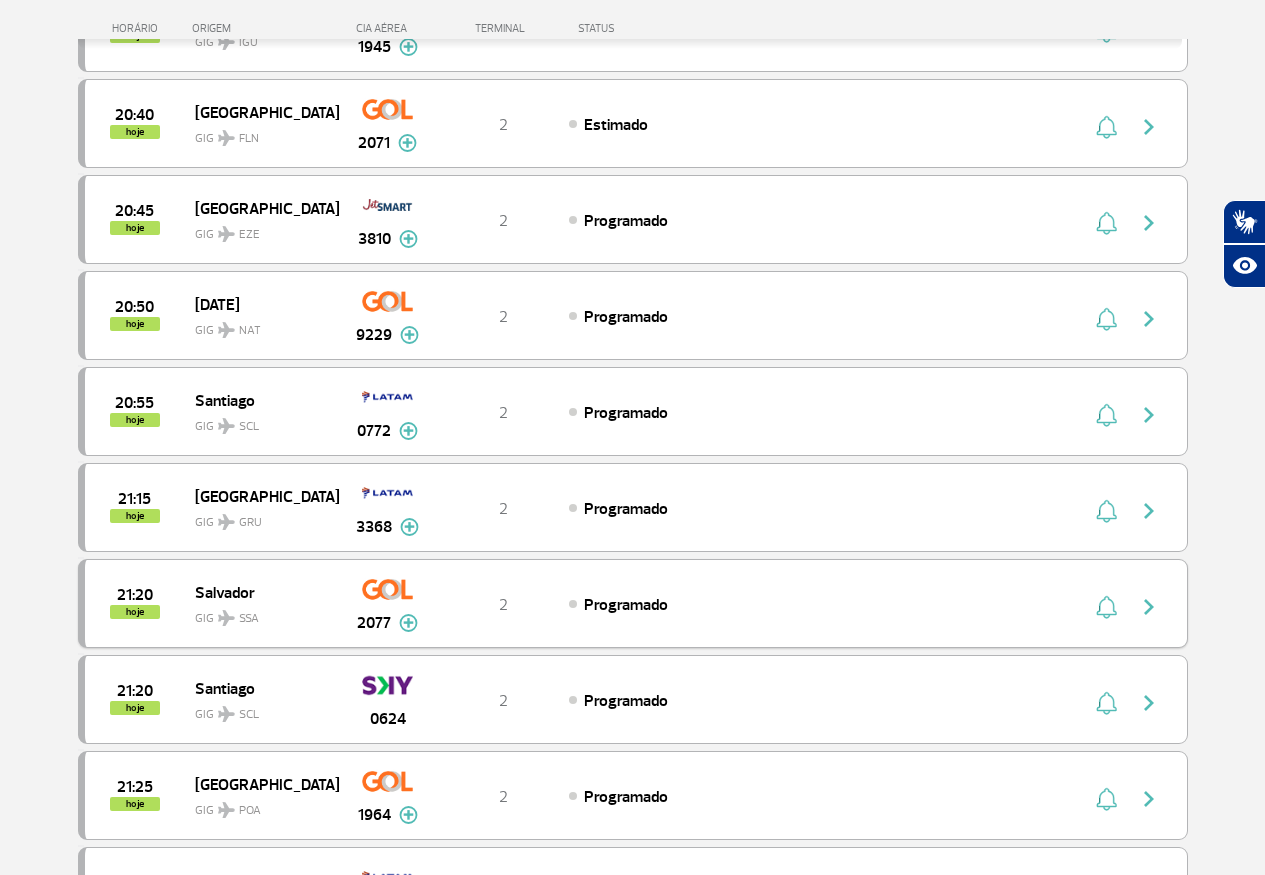 scroll, scrollTop: 5317, scrollLeft: 0, axis: vertical 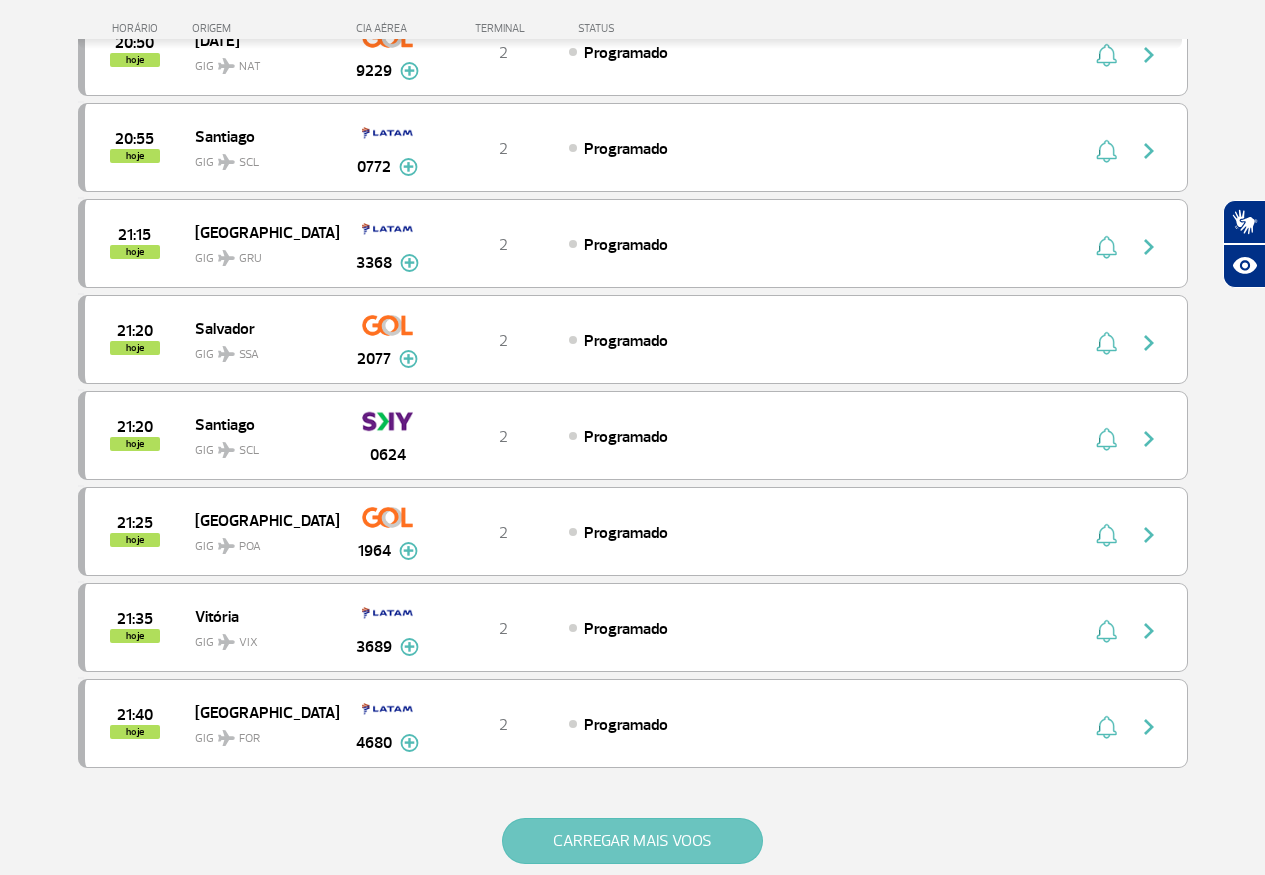 click on "CARREGAR MAIS VOOS" at bounding box center [632, 841] 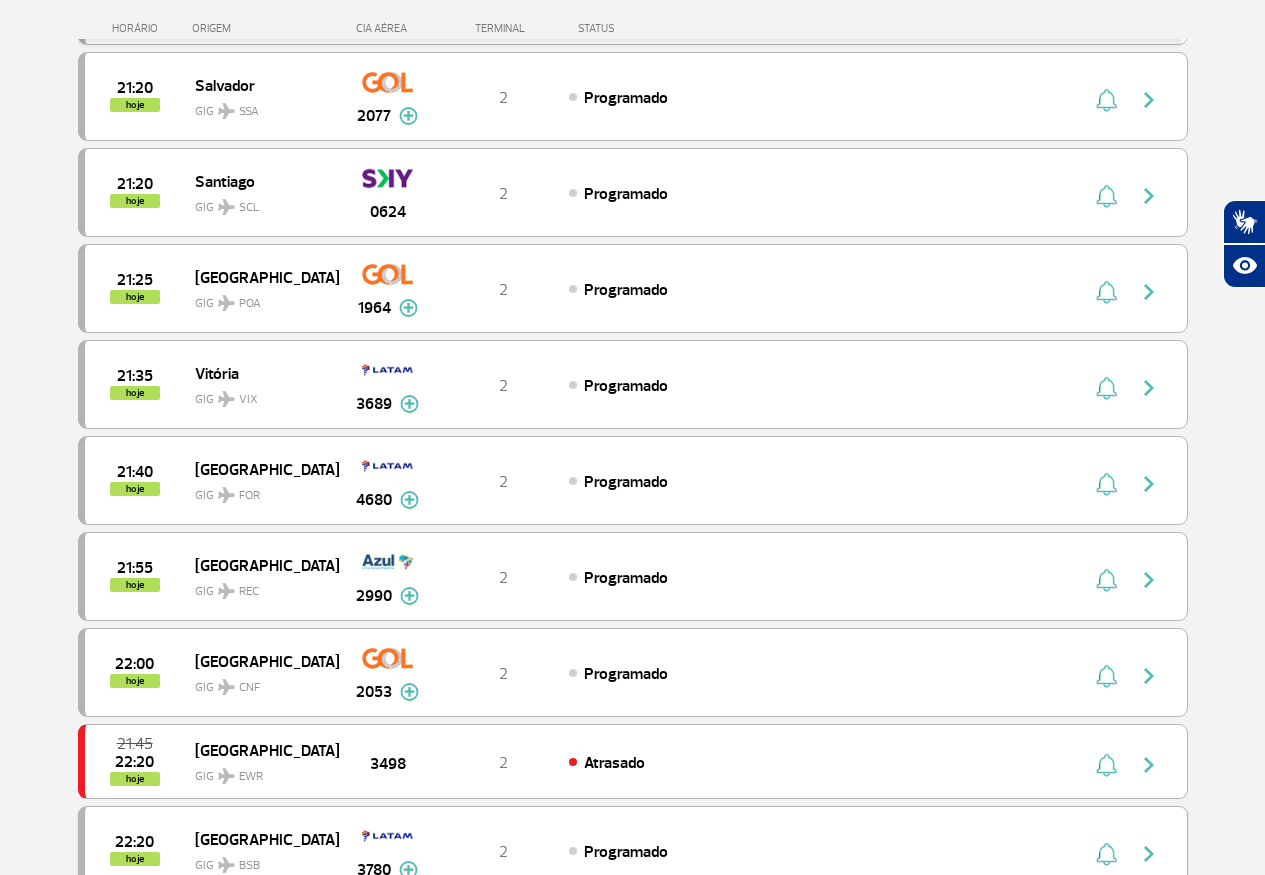 scroll, scrollTop: 5695, scrollLeft: 0, axis: vertical 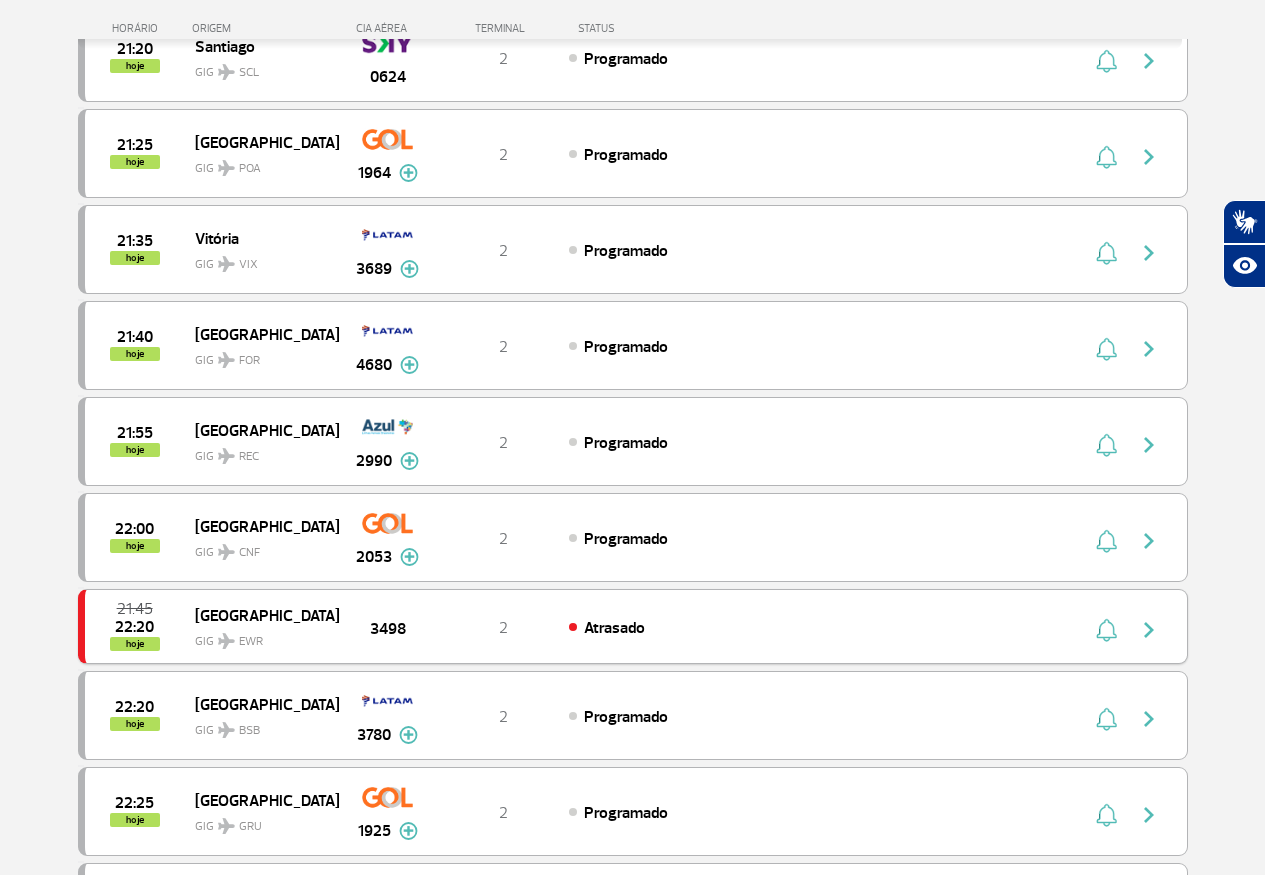 click on "Atrasado" at bounding box center [789, 627] 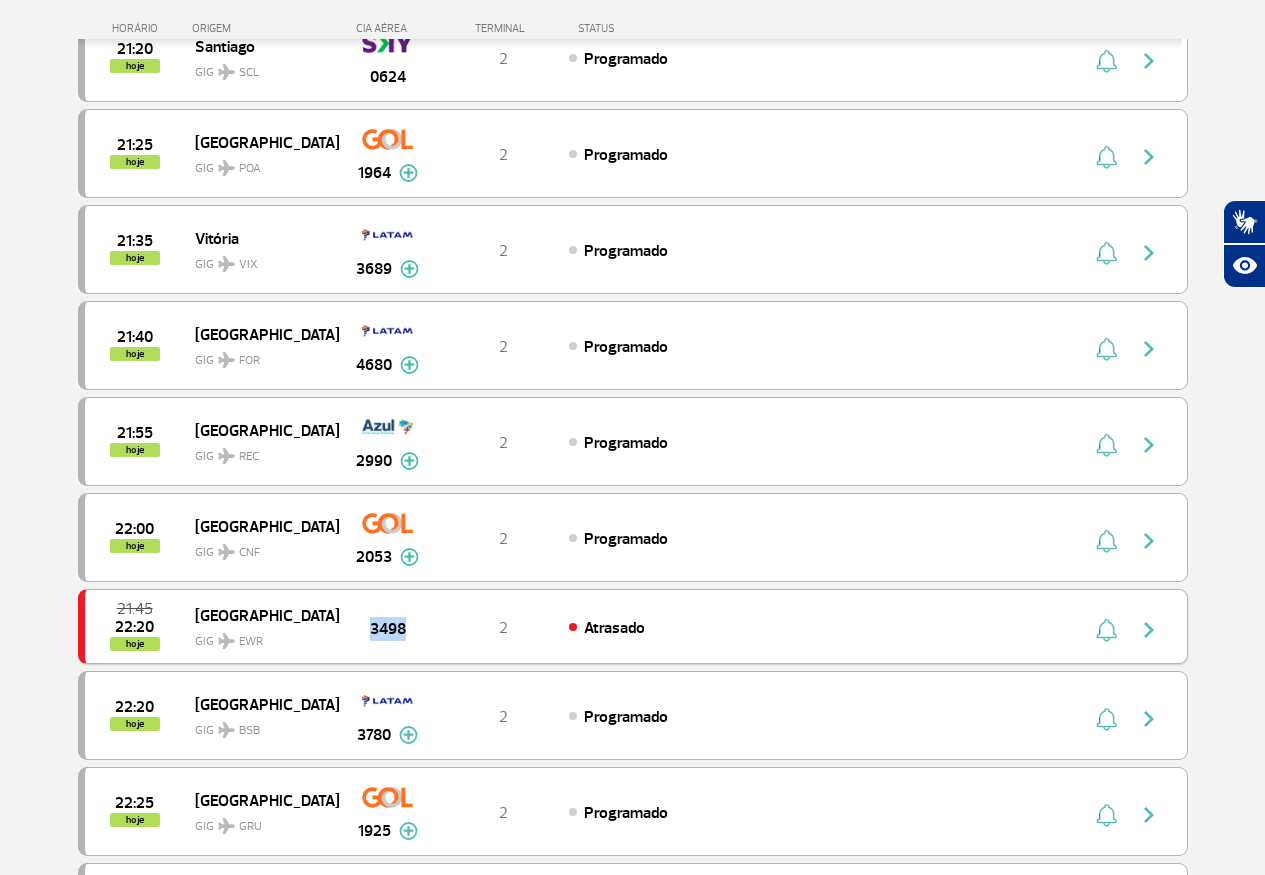 click on "3498" at bounding box center (388, 629) 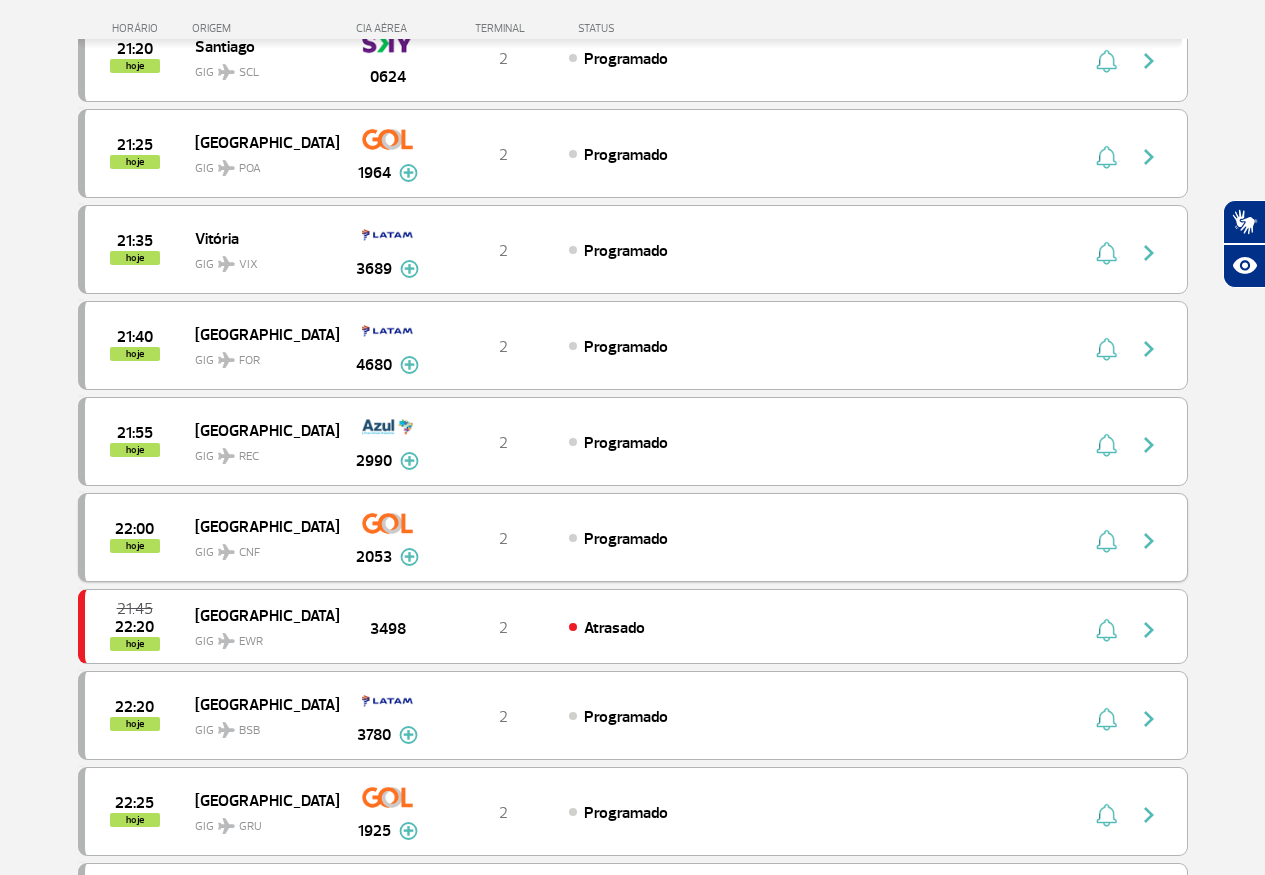 click on "22:00 hoje Belo Horizonte GIG  CNF 2053 2  Programado  Parcerias:  COPA Airlines   3549   Emirates Airlines   3674   TAP Portugal   4139   Avianca   4612   Aerolineas Argentinas   7481" at bounding box center [633, 537] 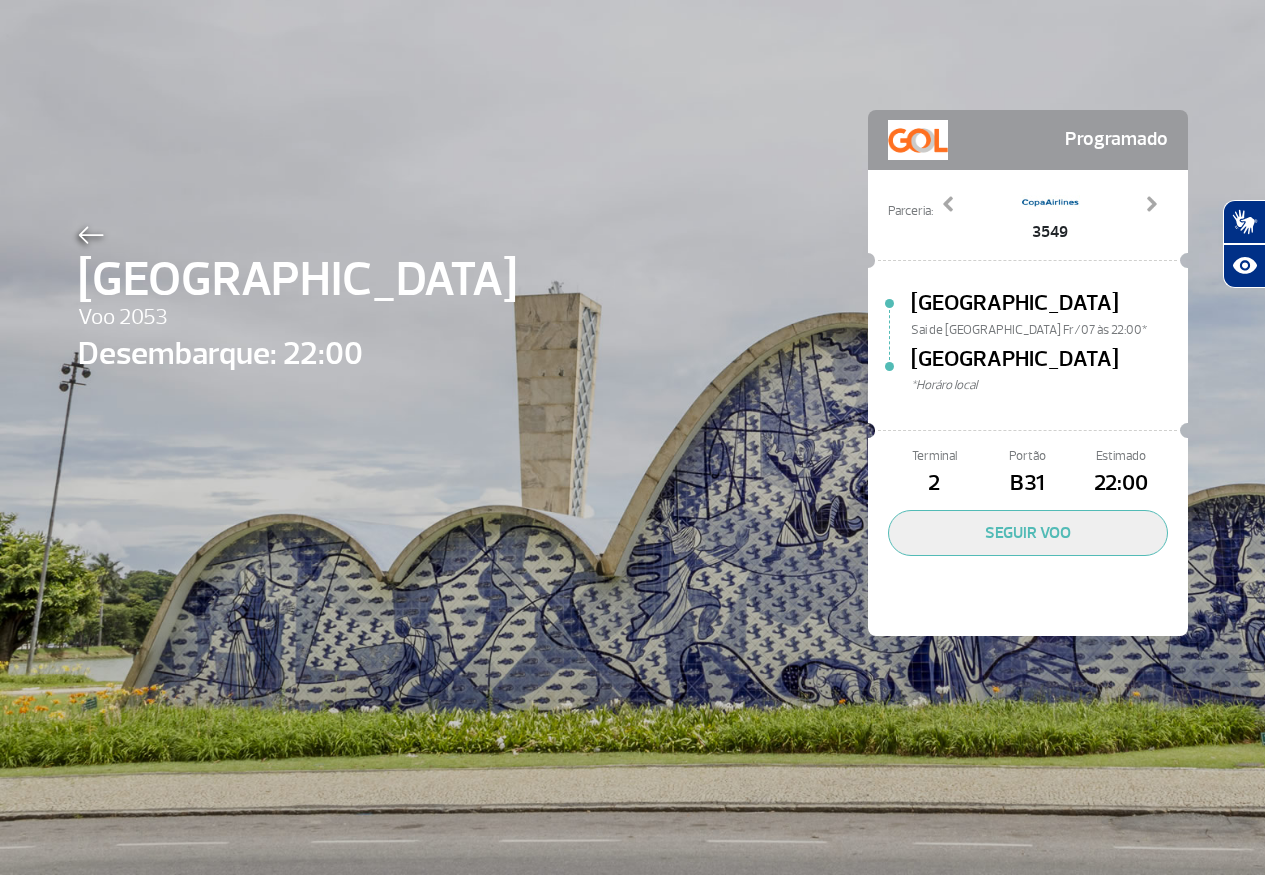 scroll, scrollTop: 0, scrollLeft: 0, axis: both 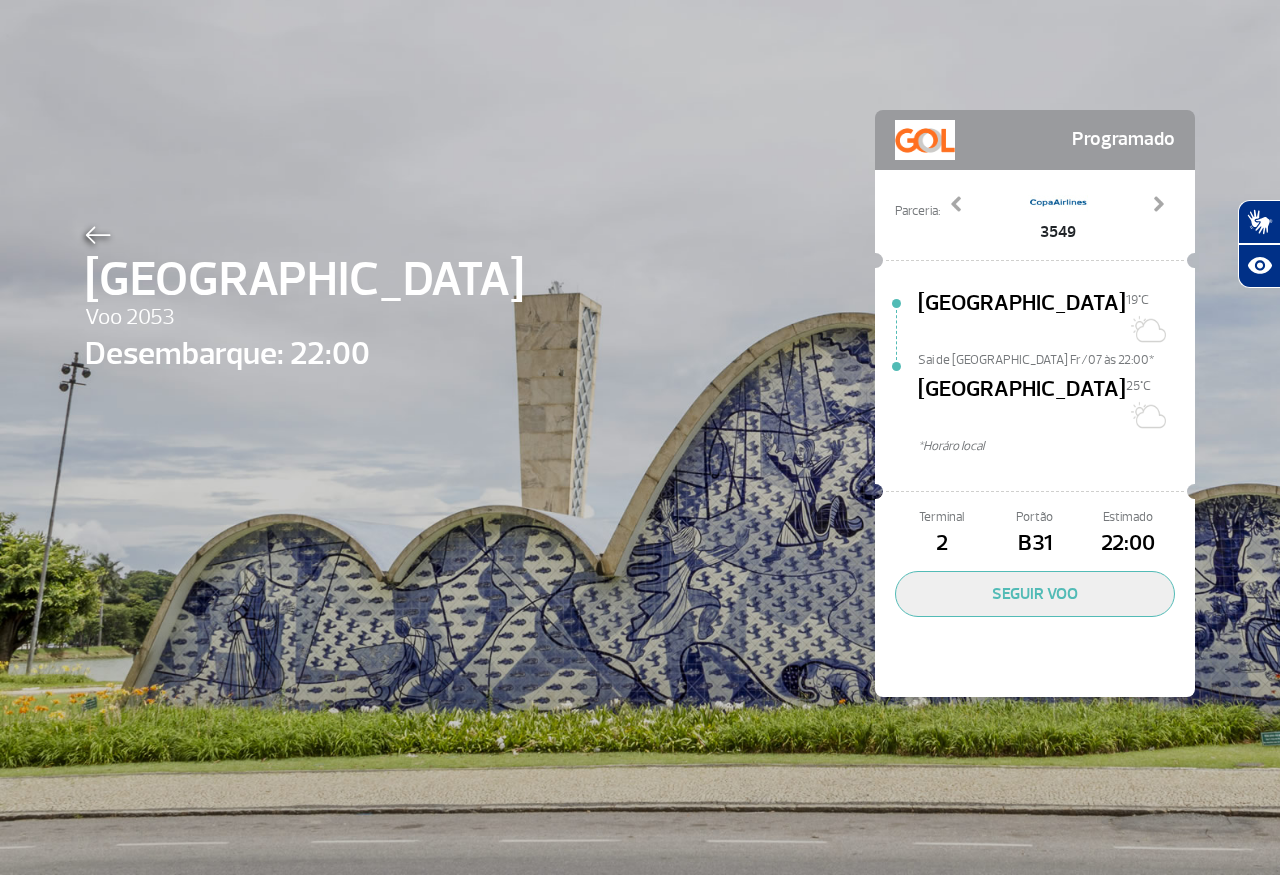 click 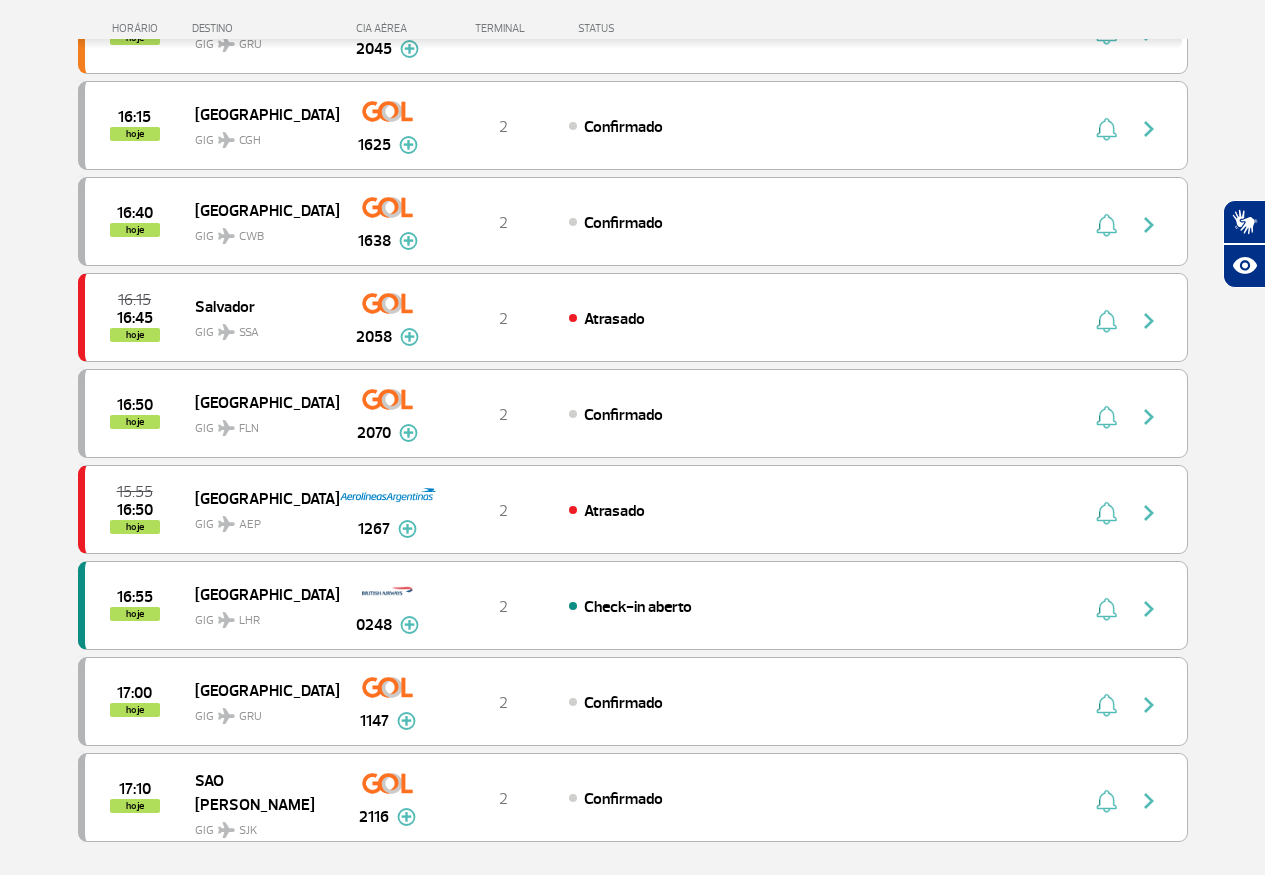 scroll, scrollTop: 1805, scrollLeft: 0, axis: vertical 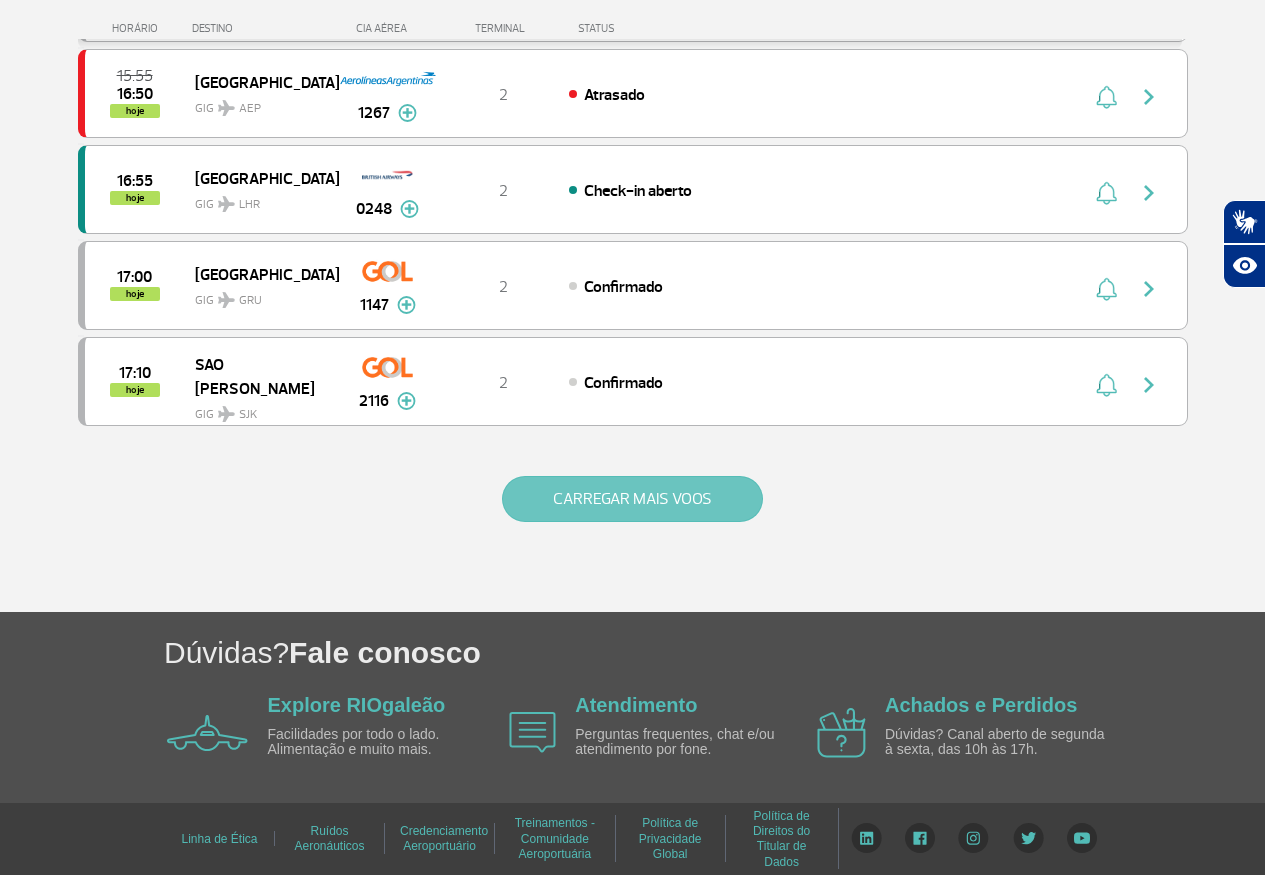 click on "CARREGAR MAIS VOOS" at bounding box center (632, 499) 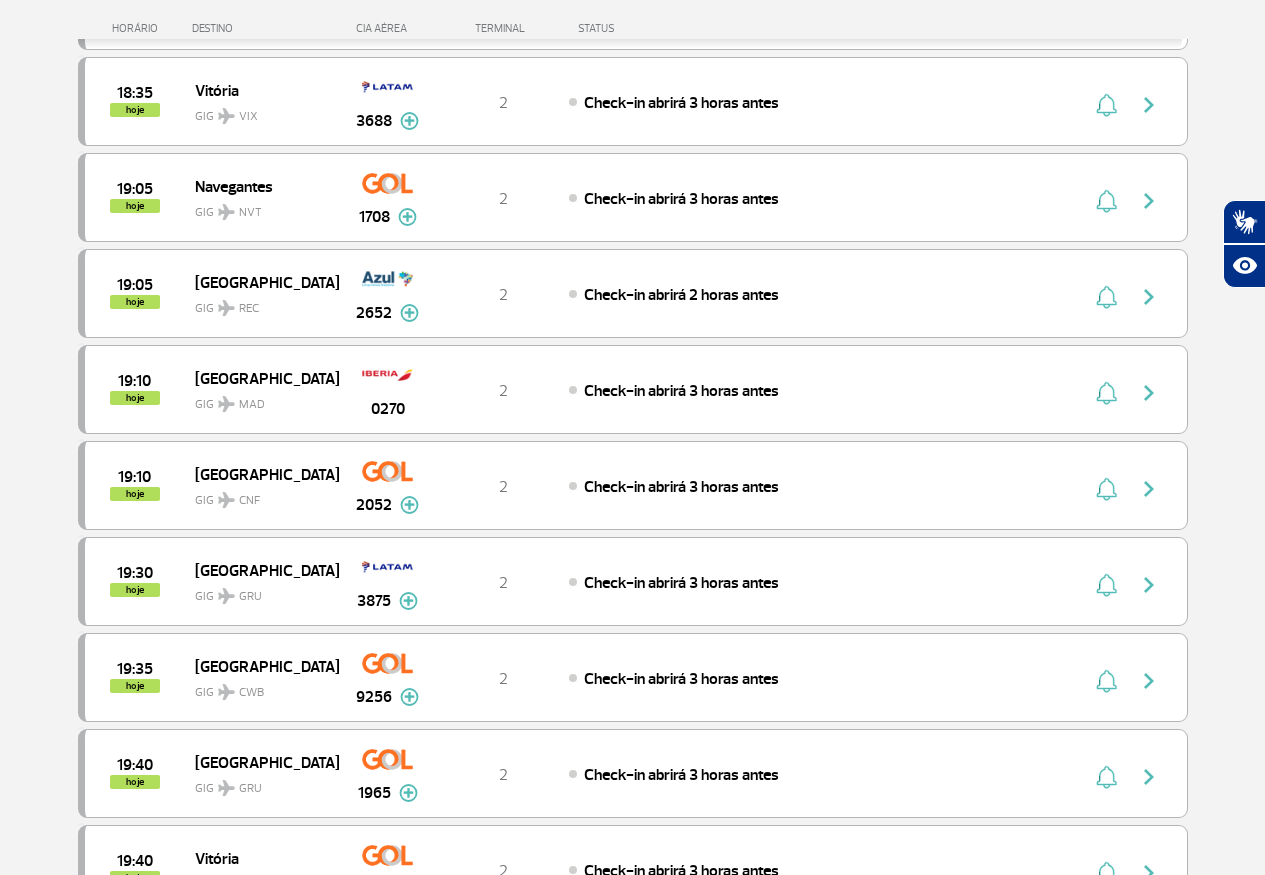 scroll, scrollTop: 3725, scrollLeft: 0, axis: vertical 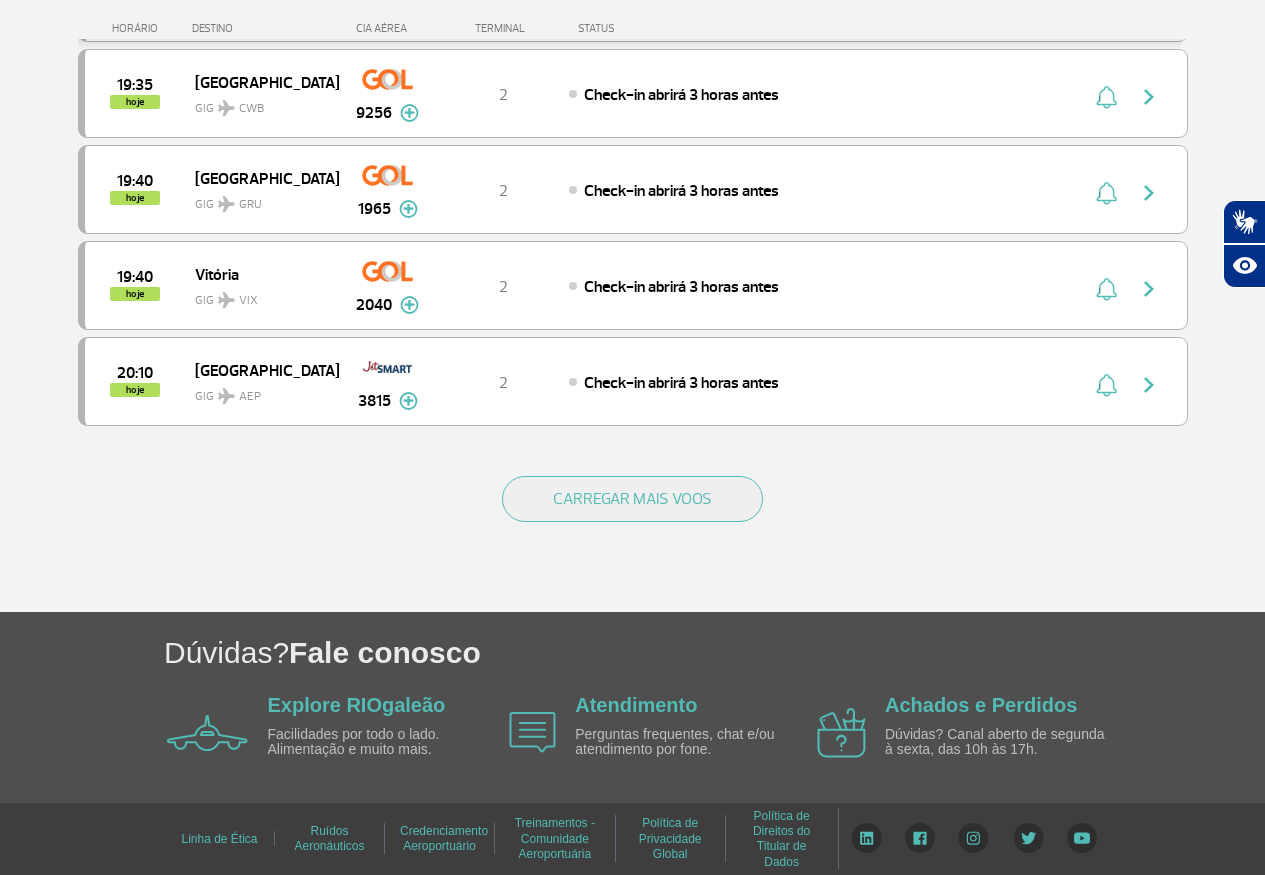 click on "CARREGAR MAIS VOOS" at bounding box center (633, 531) 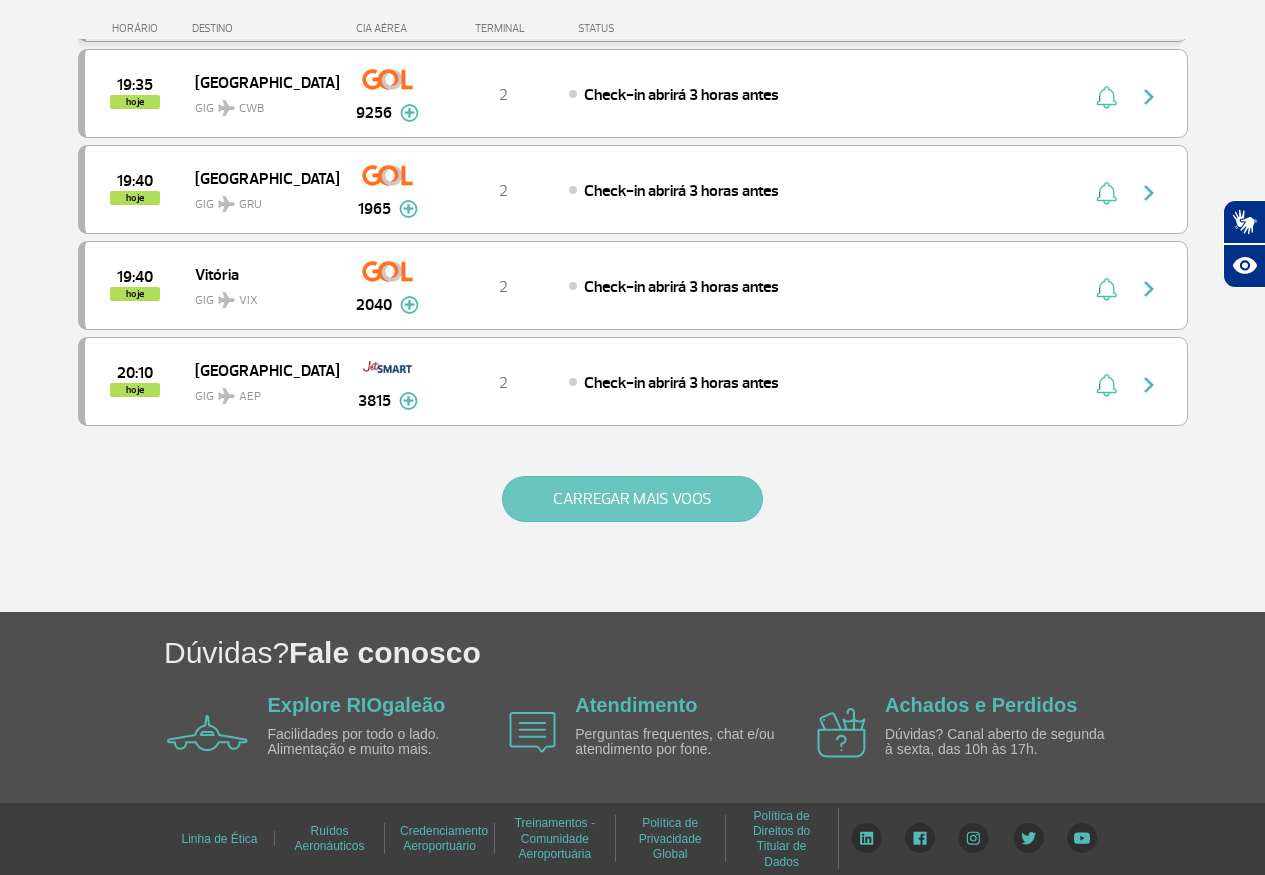 click on "CARREGAR MAIS VOOS" at bounding box center [632, 499] 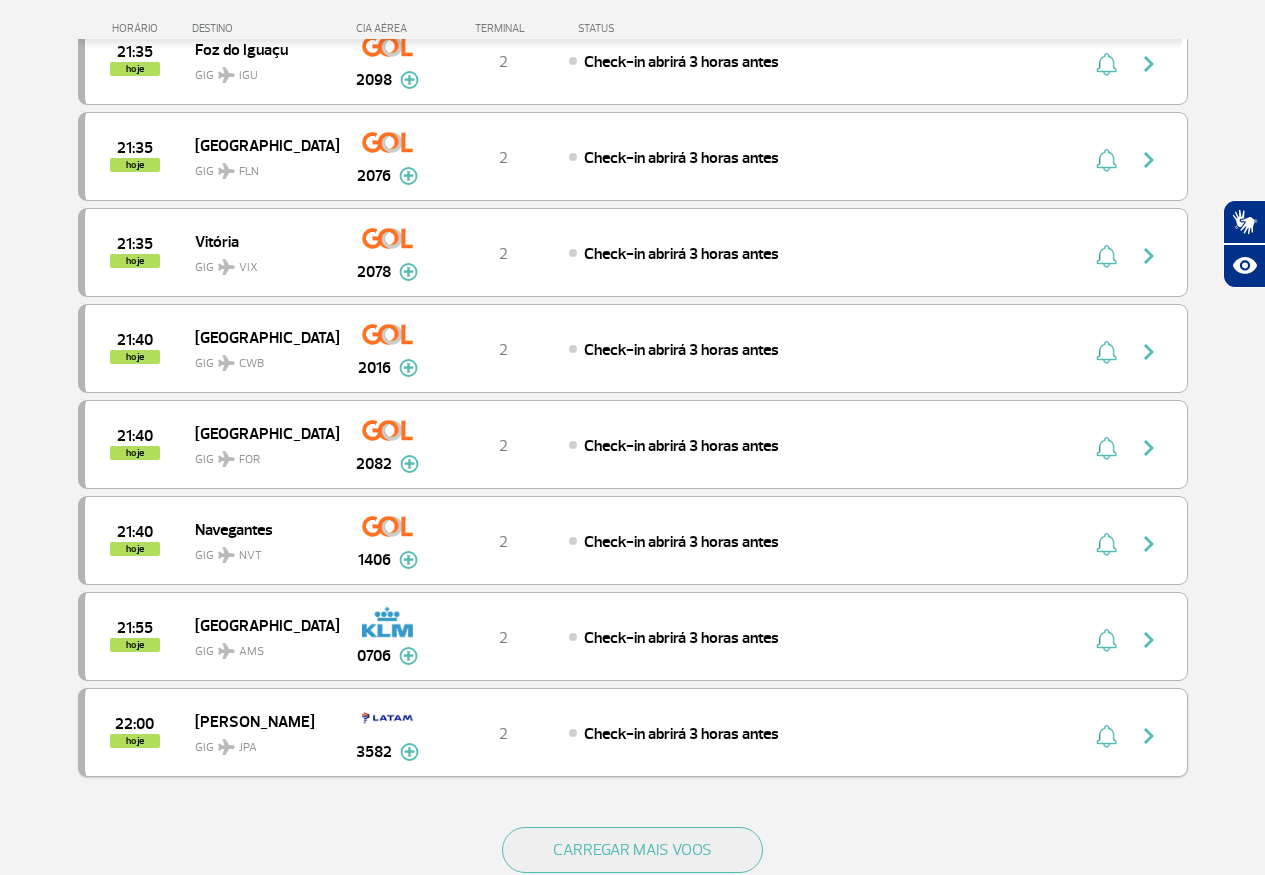 scroll, scrollTop: 5298, scrollLeft: 0, axis: vertical 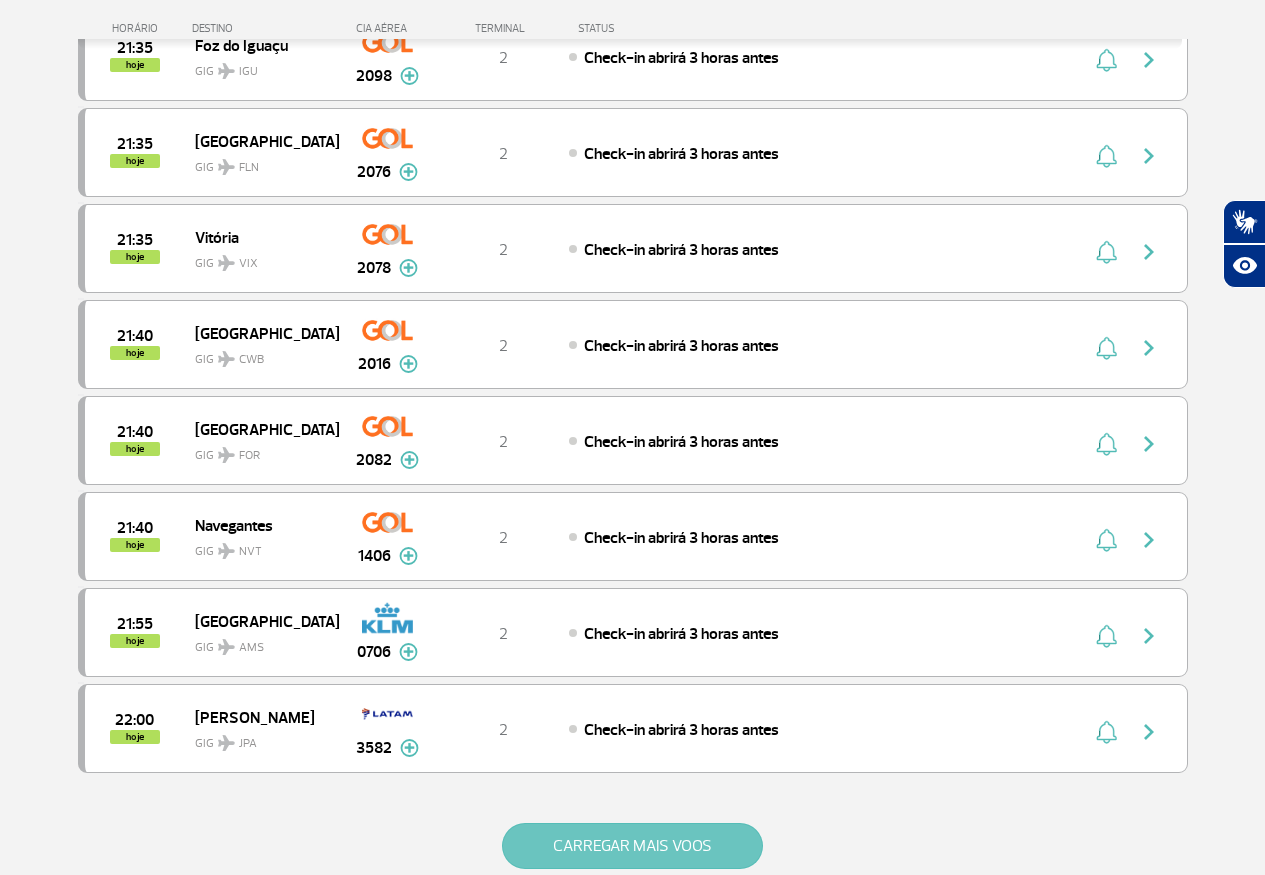 click on "CARREGAR MAIS VOOS" at bounding box center (632, 846) 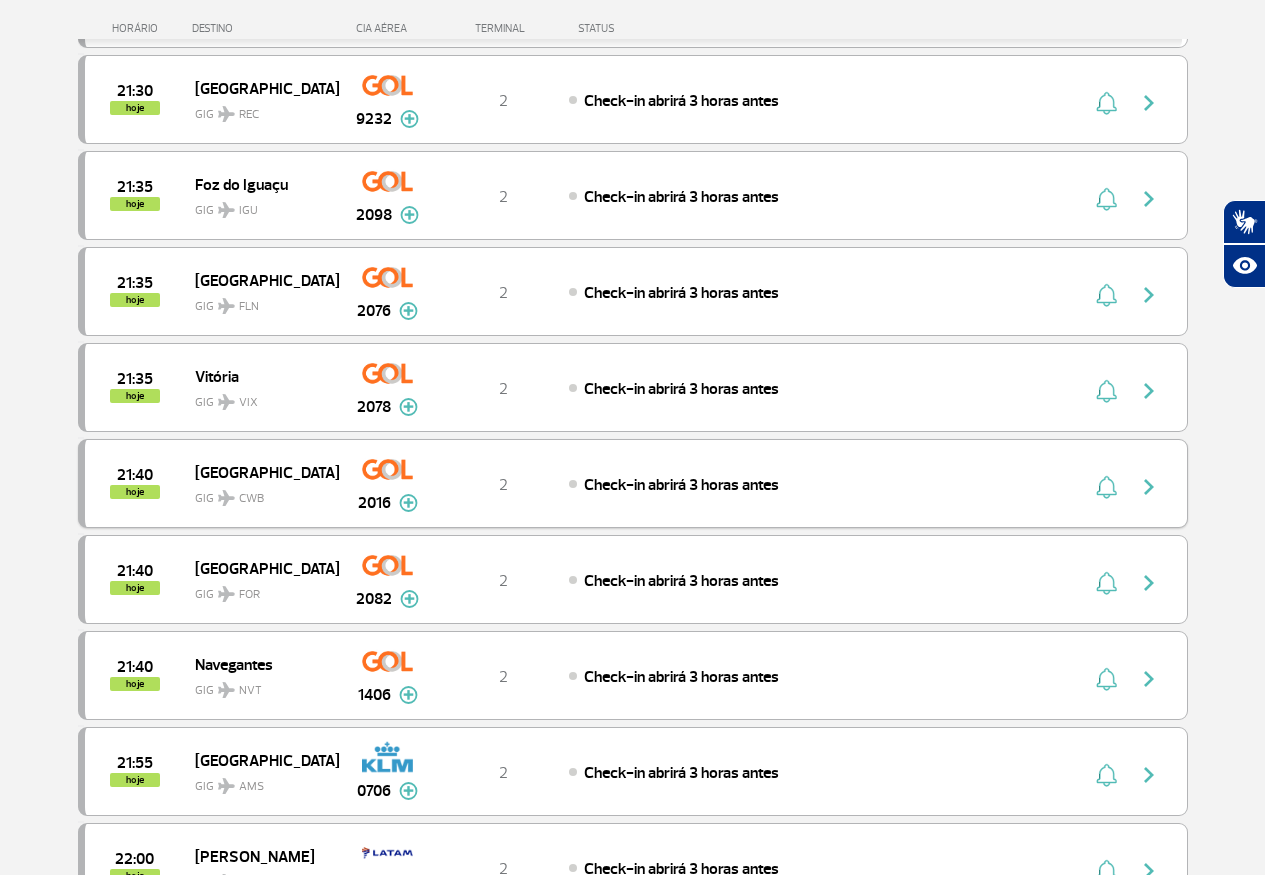 scroll, scrollTop: 5218, scrollLeft: 0, axis: vertical 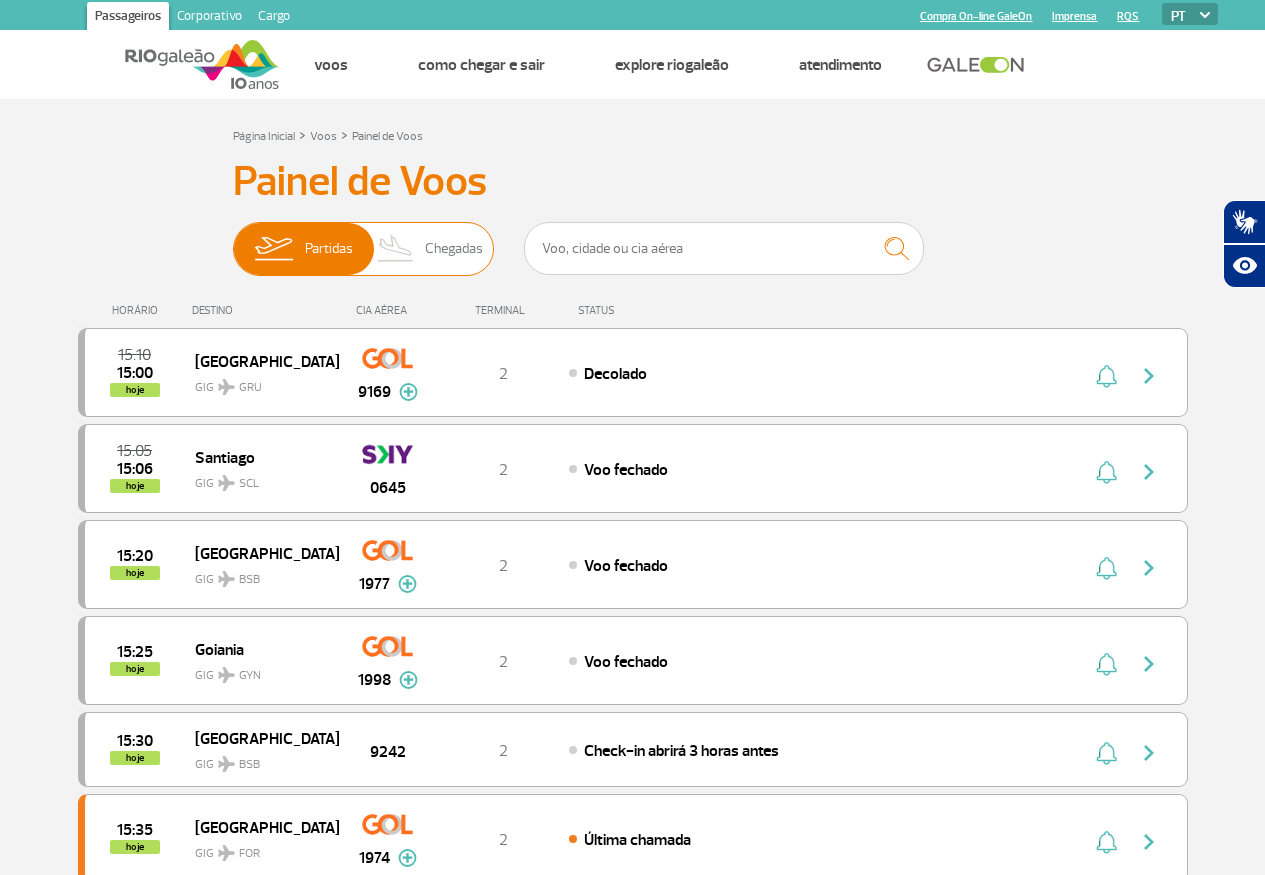 click on "Chegadas" at bounding box center [454, 249] 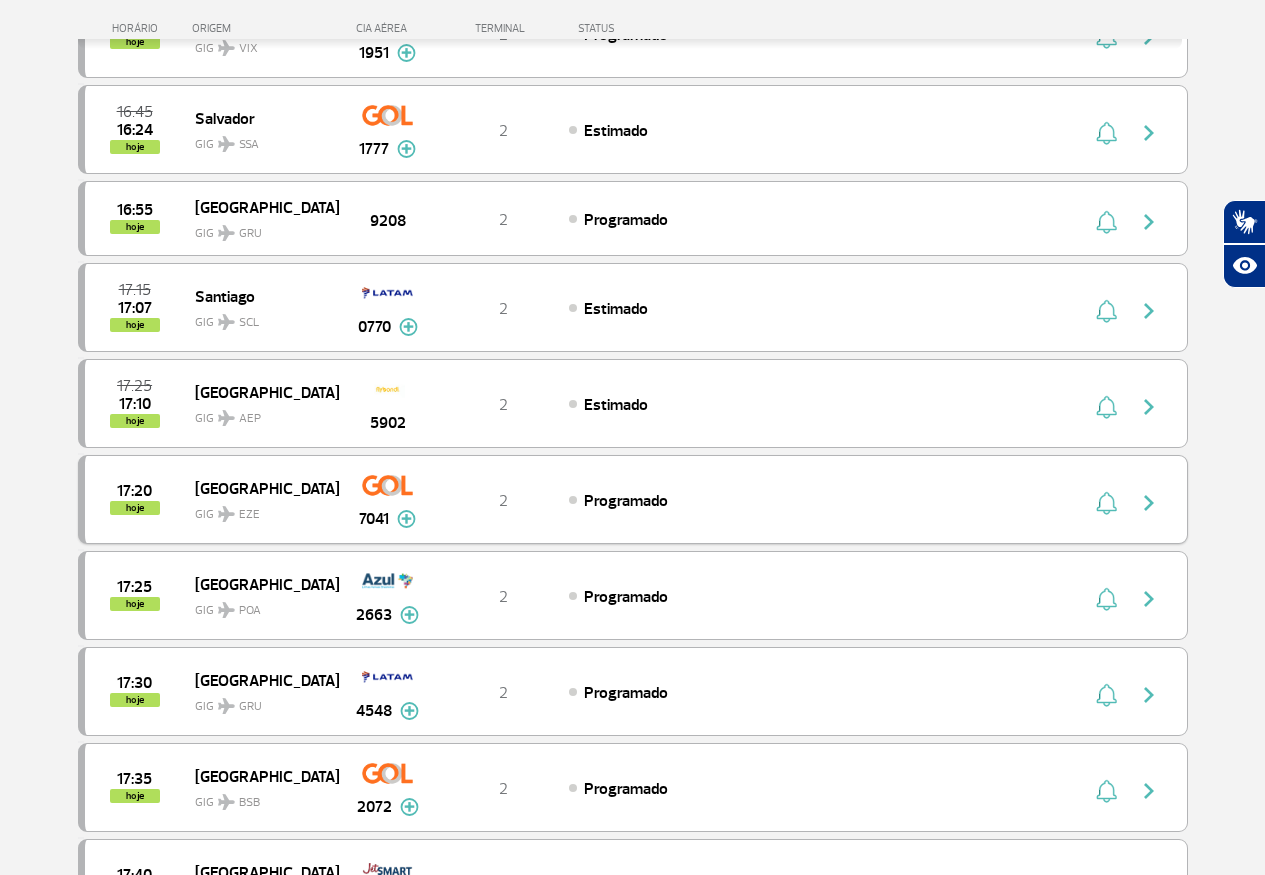 scroll, scrollTop: 1819, scrollLeft: 0, axis: vertical 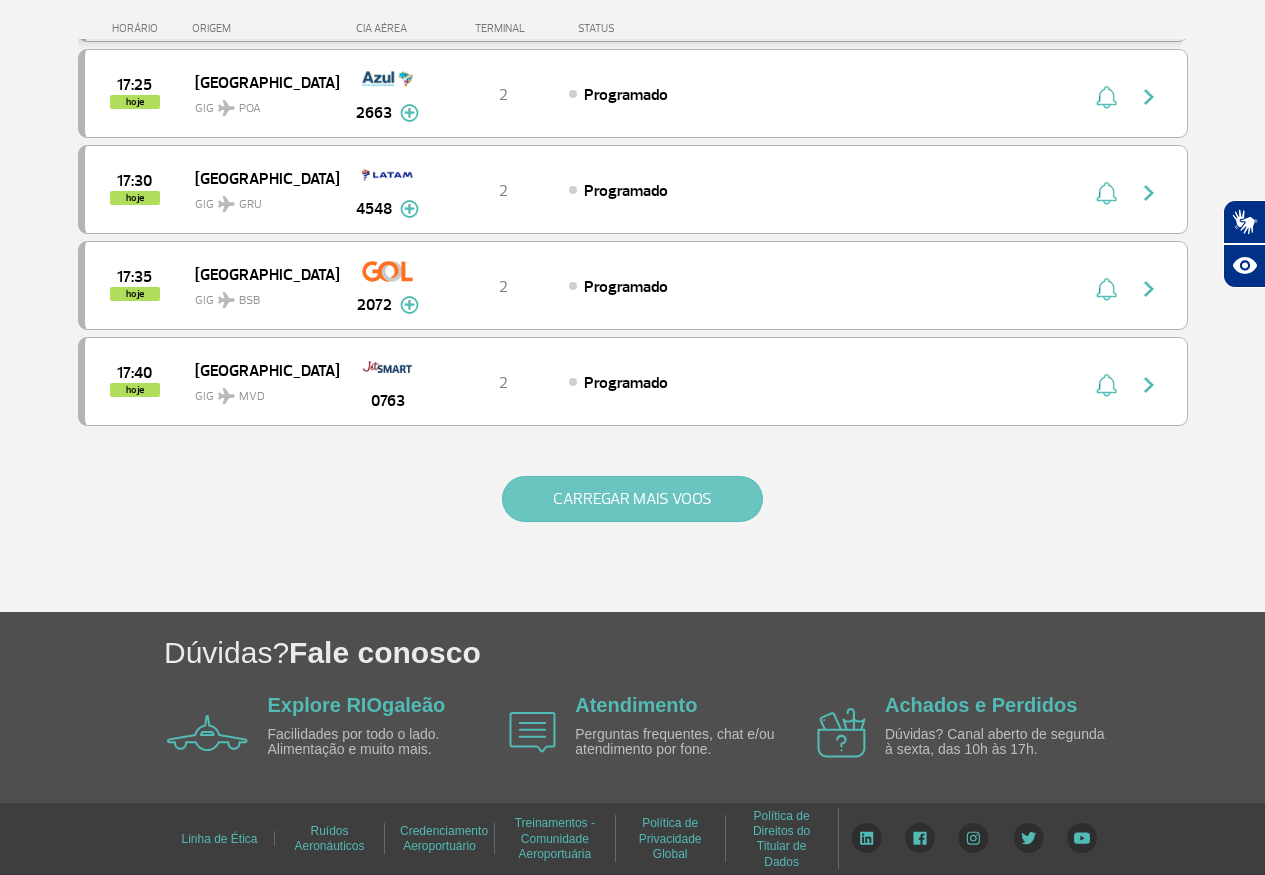 click on "CARREGAR MAIS VOOS" at bounding box center [632, 499] 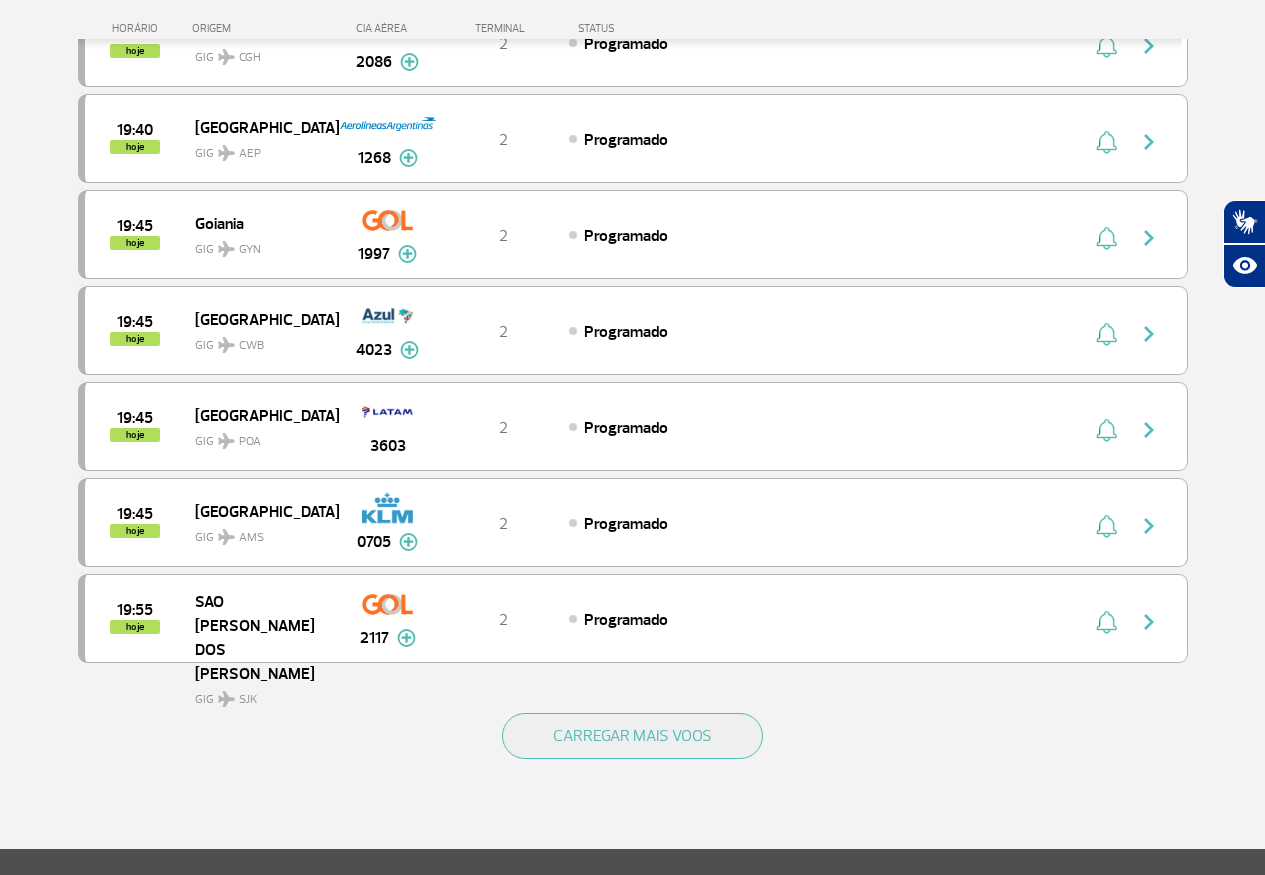 scroll, scrollTop: 3506, scrollLeft: 0, axis: vertical 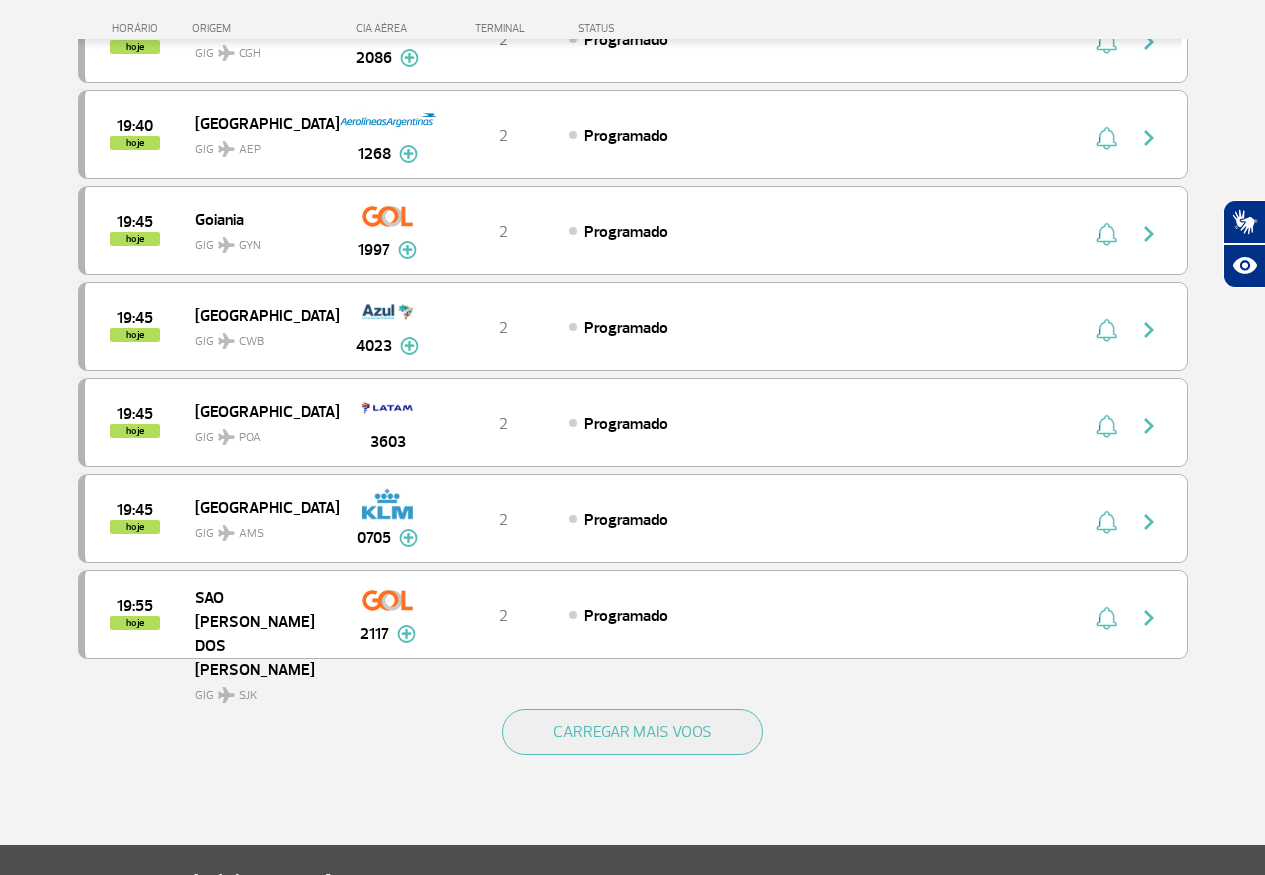 click on "CARREGAR MAIS VOOS" at bounding box center [633, 764] 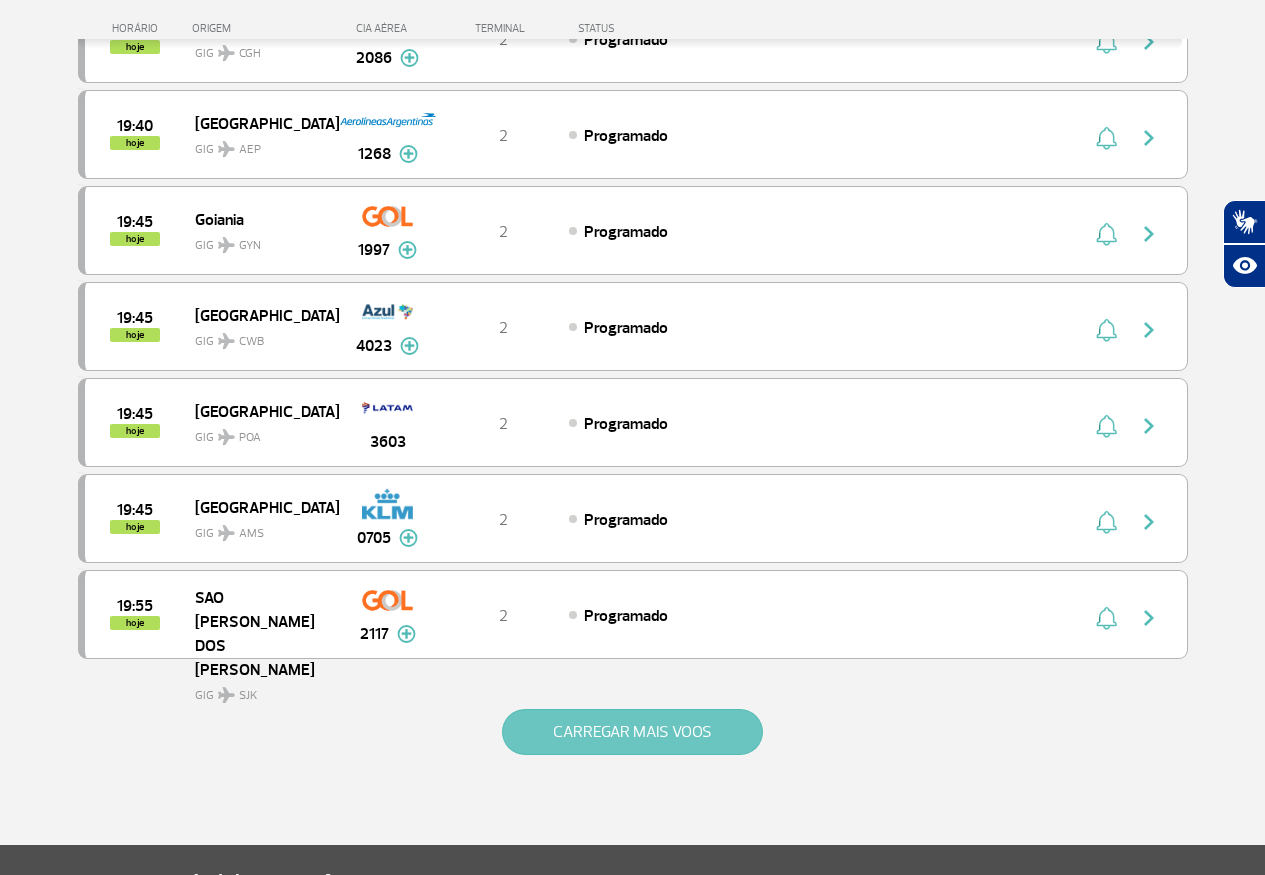 click on "CARREGAR MAIS VOOS" at bounding box center (632, 732) 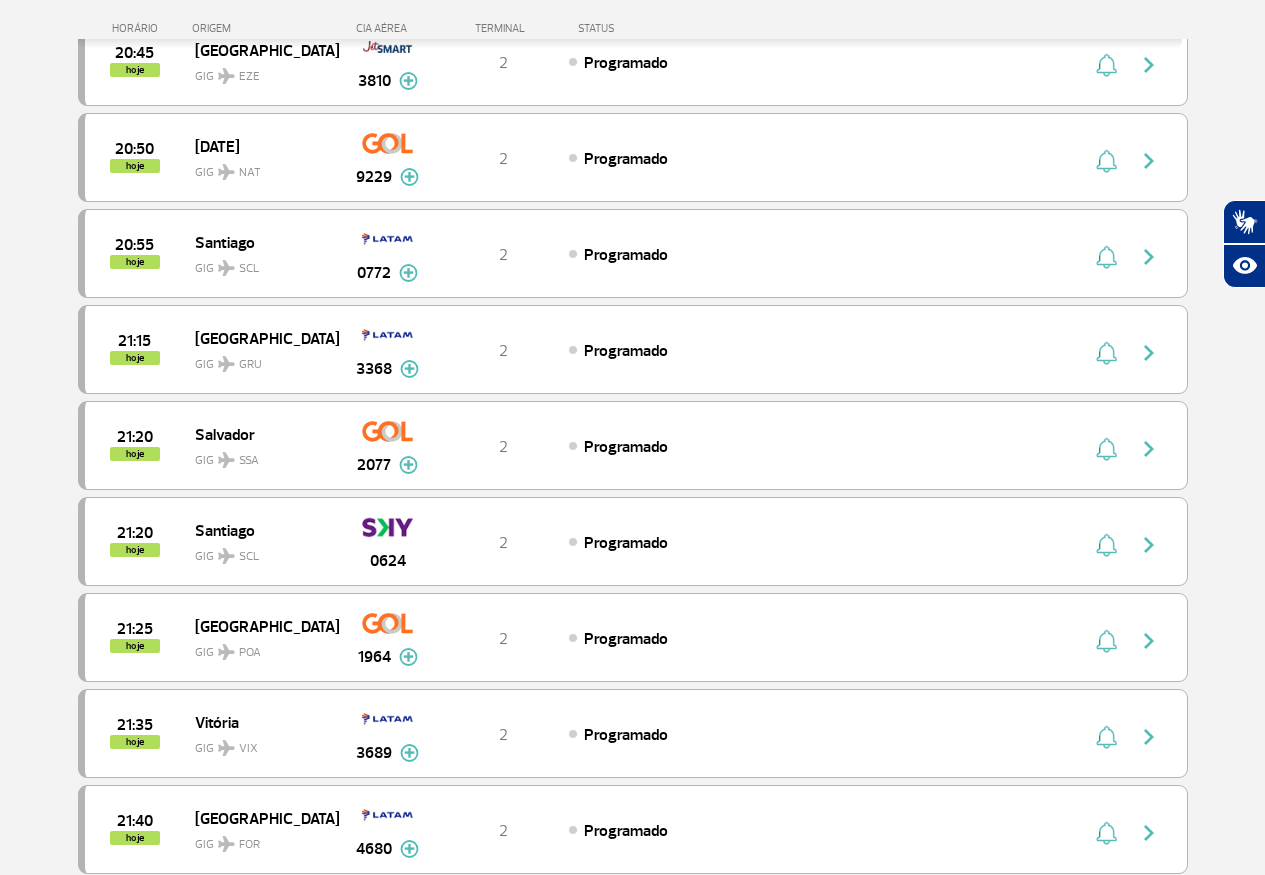 scroll, scrollTop: 5659, scrollLeft: 0, axis: vertical 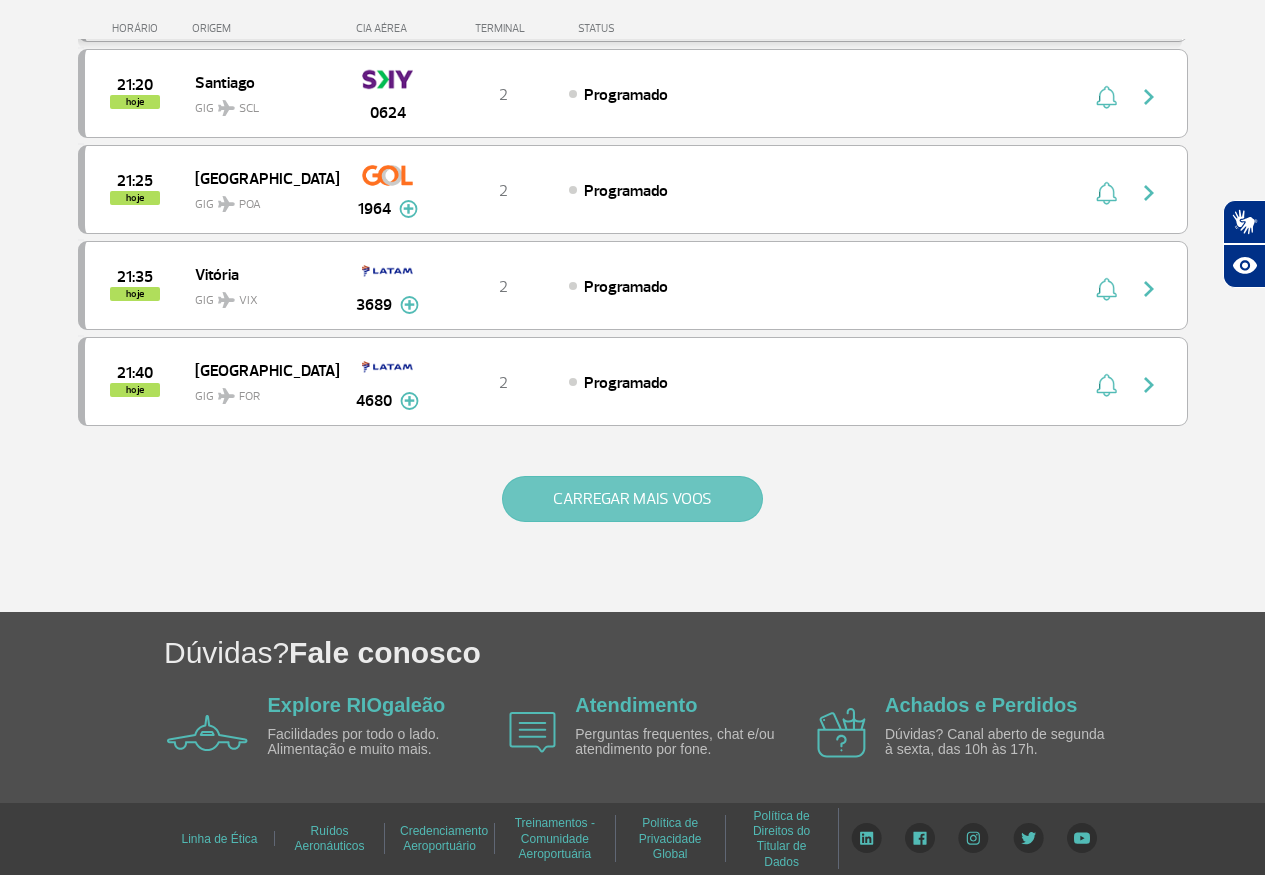 click on "CARREGAR MAIS VOOS" at bounding box center [632, 499] 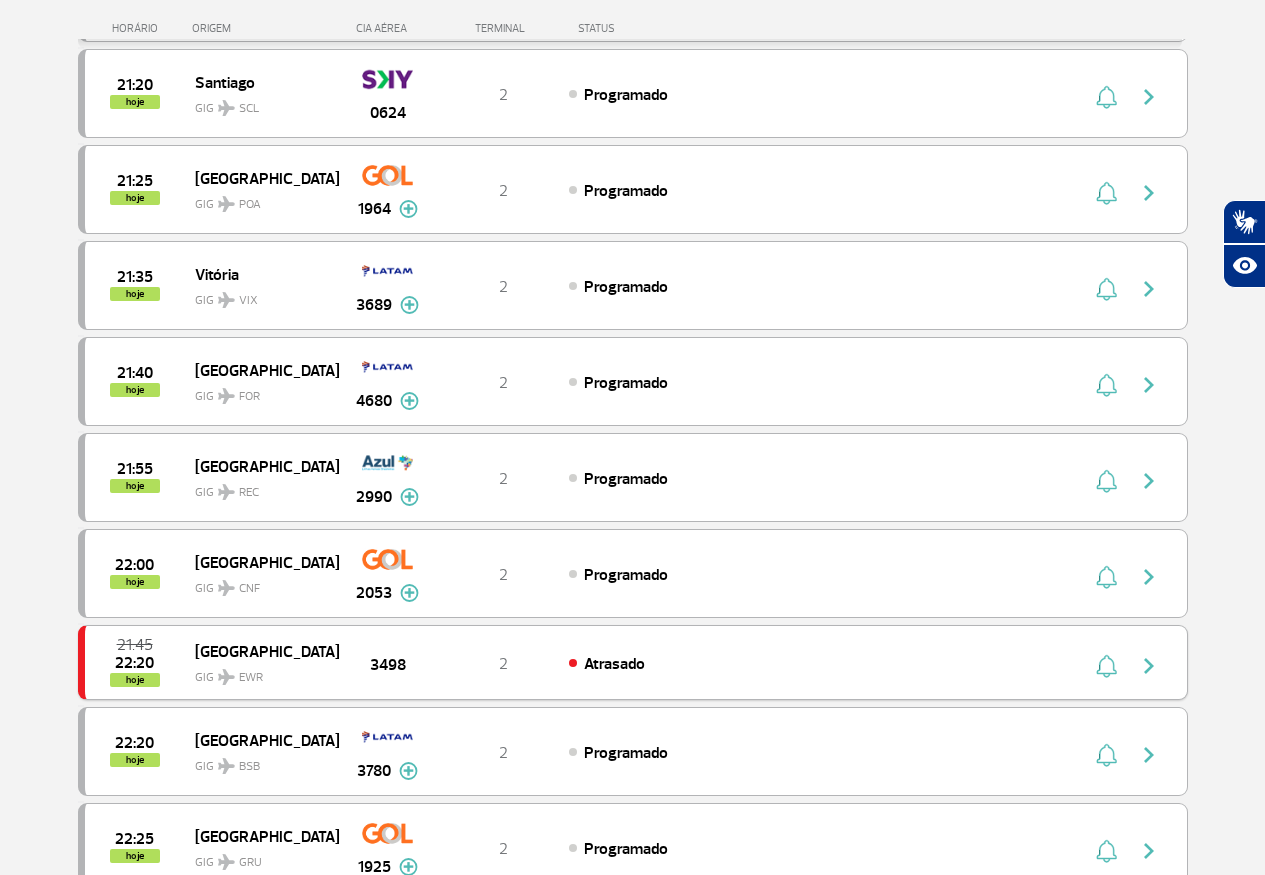 click on "Atrasado" at bounding box center [789, 663] 